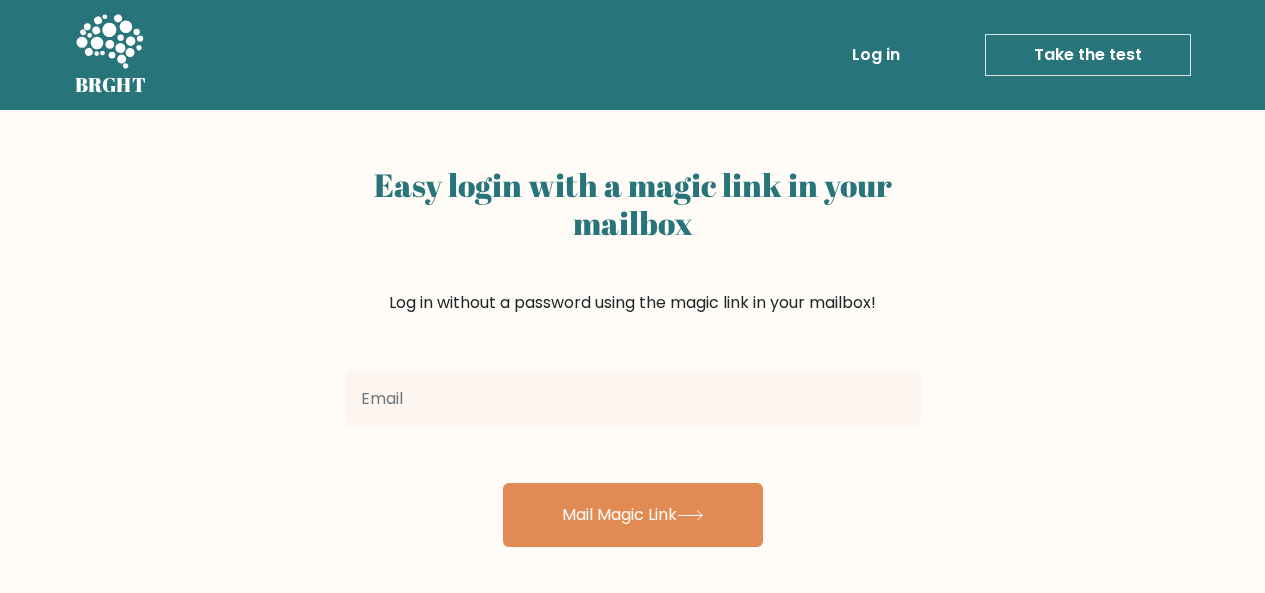 scroll, scrollTop: 0, scrollLeft: 0, axis: both 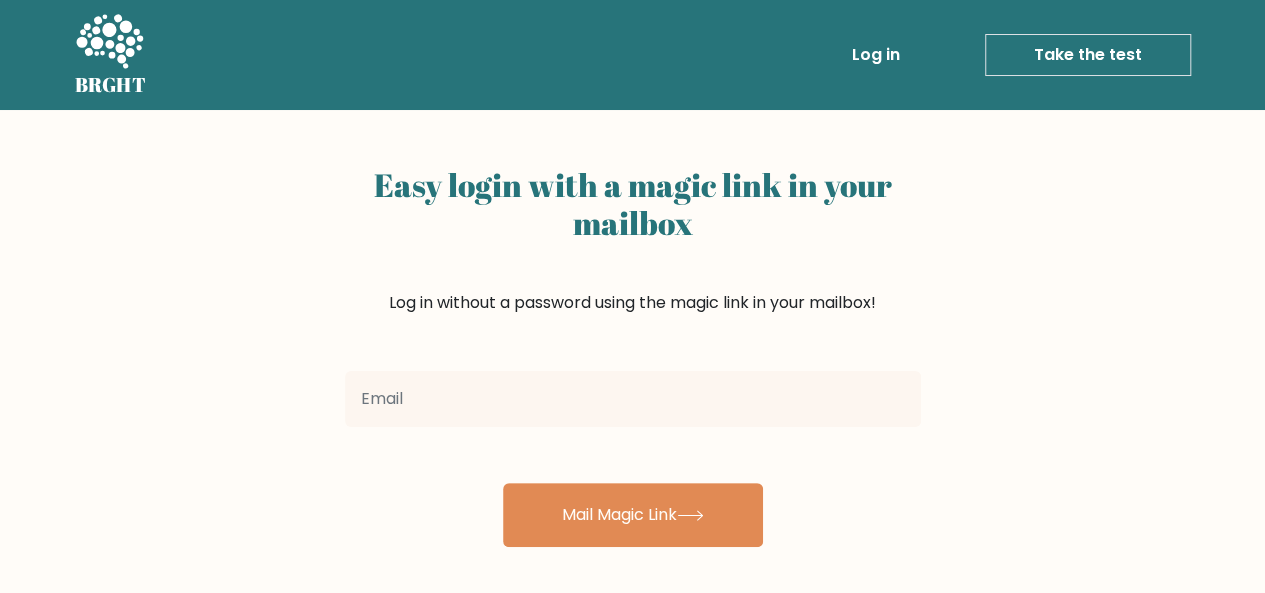 click on "Take the test" at bounding box center [1088, 55] 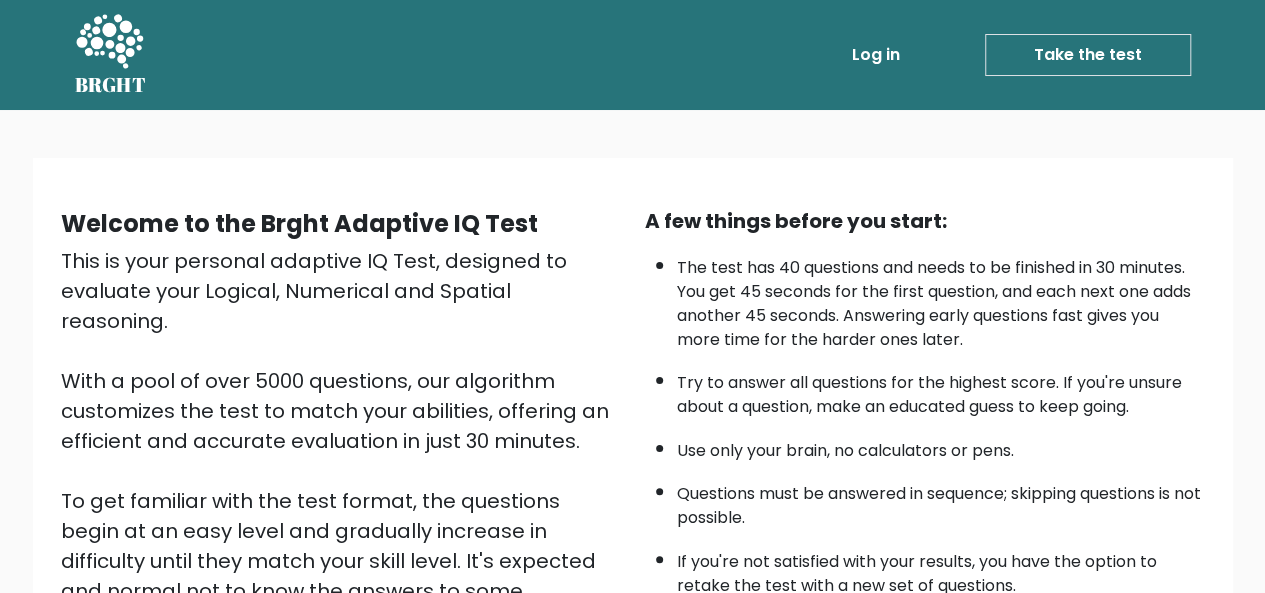 scroll, scrollTop: 322, scrollLeft: 0, axis: vertical 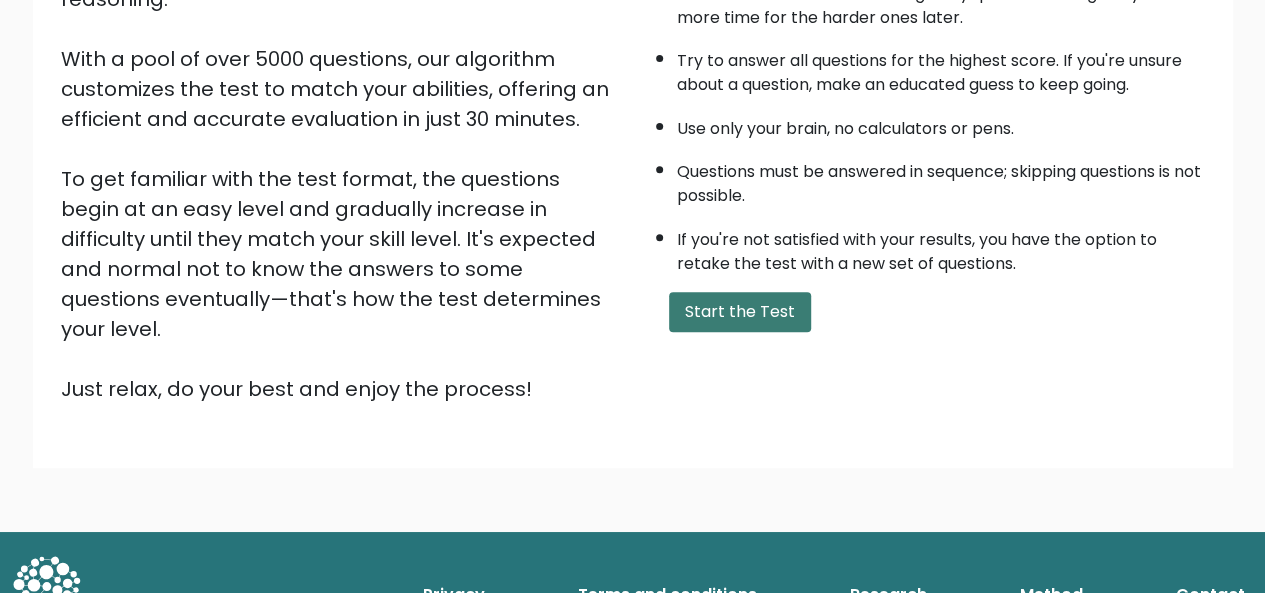 click on "Start the Test" at bounding box center (740, 312) 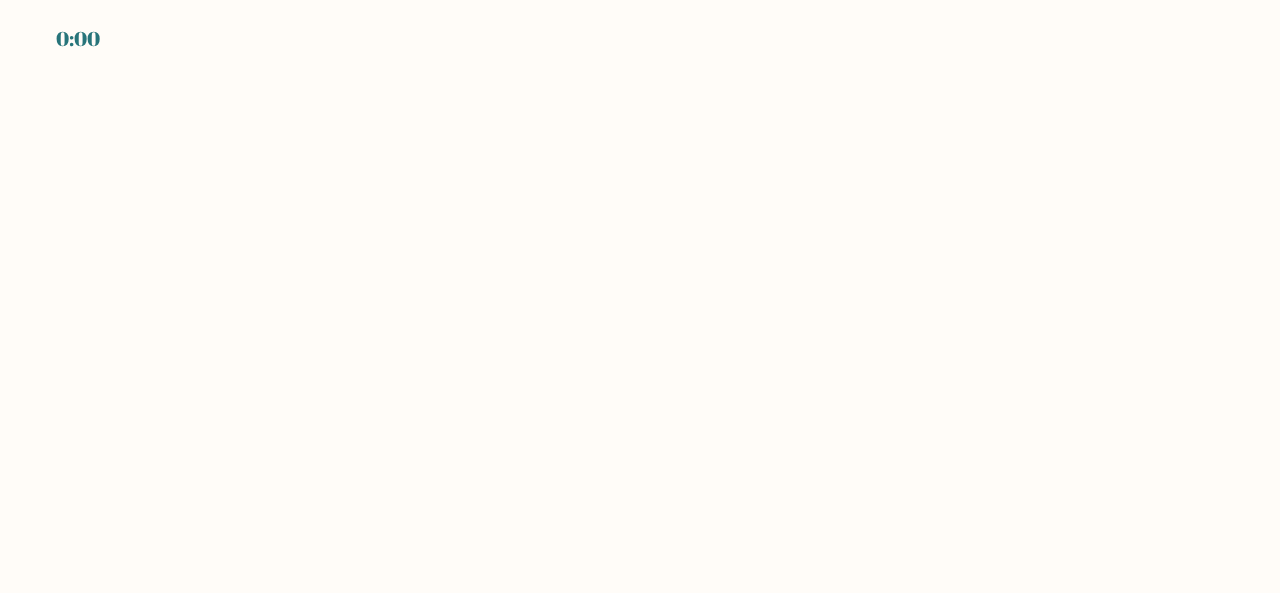 scroll, scrollTop: 0, scrollLeft: 0, axis: both 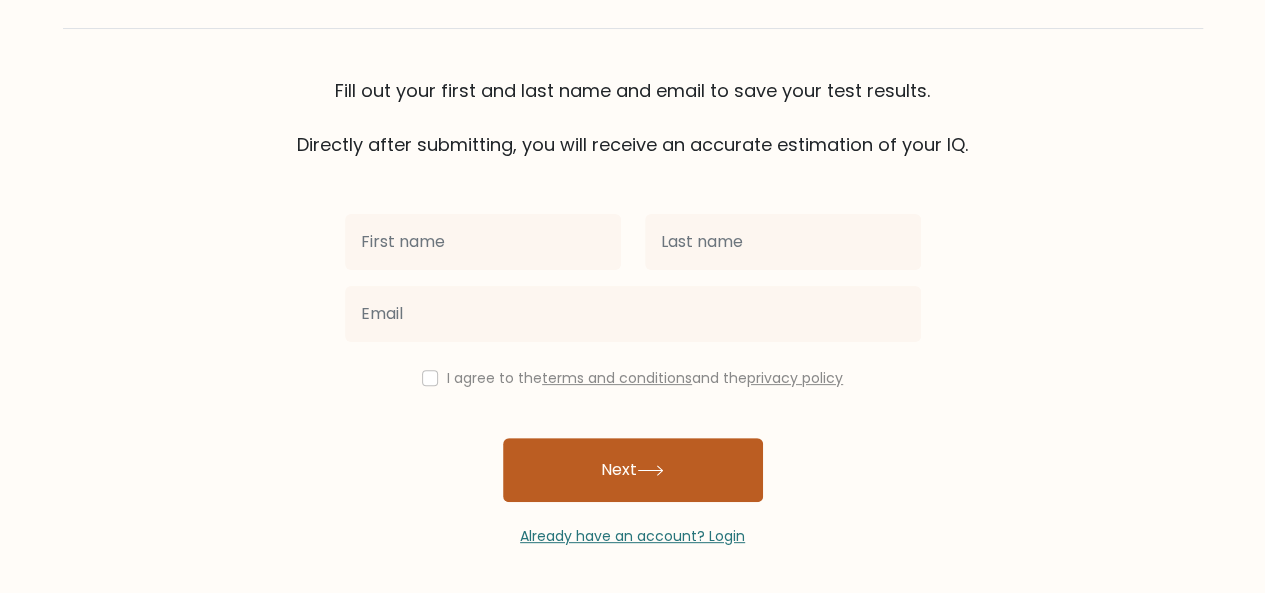 click on "Next" at bounding box center [633, 470] 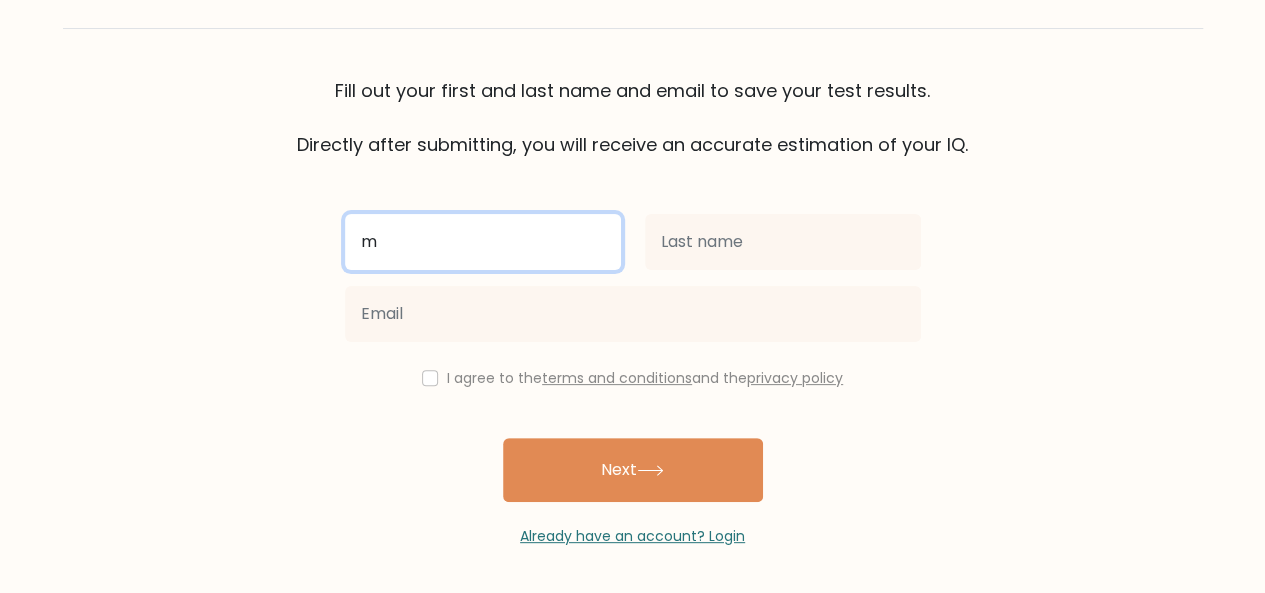 type on "m" 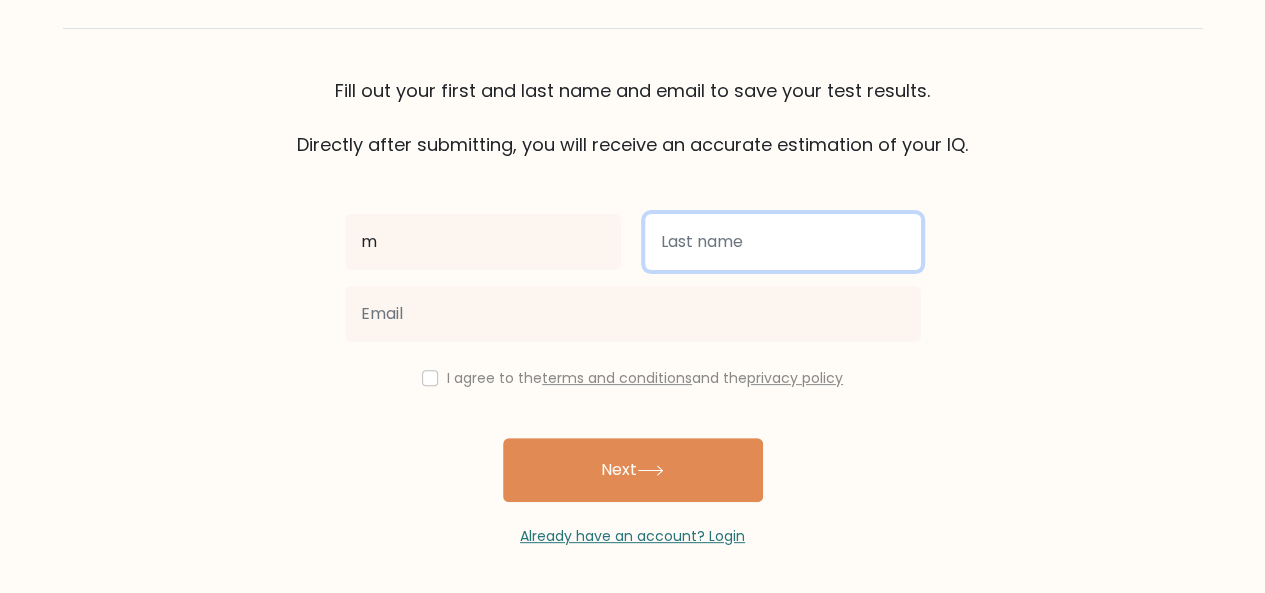 click at bounding box center (783, 242) 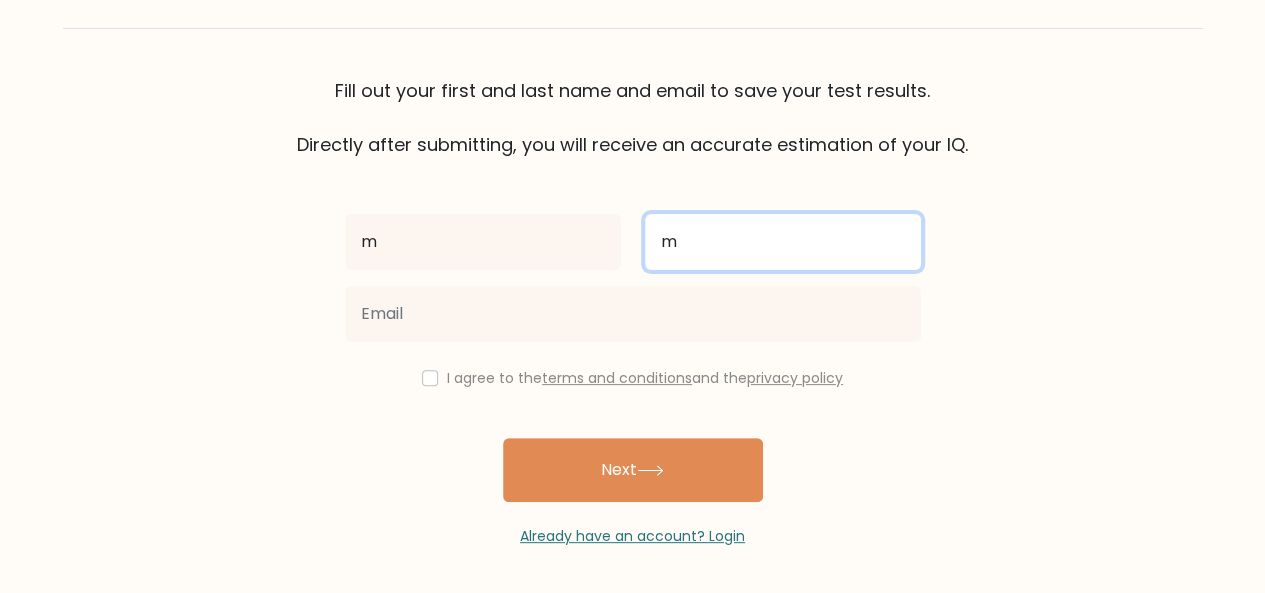 type on "m" 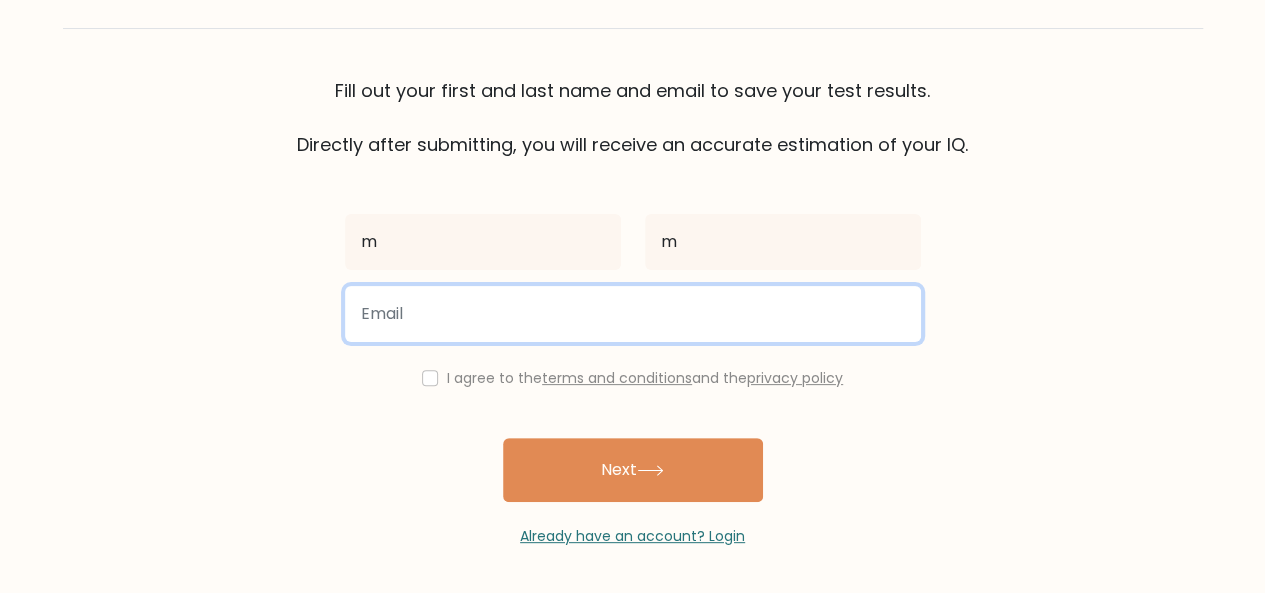 click at bounding box center (633, 314) 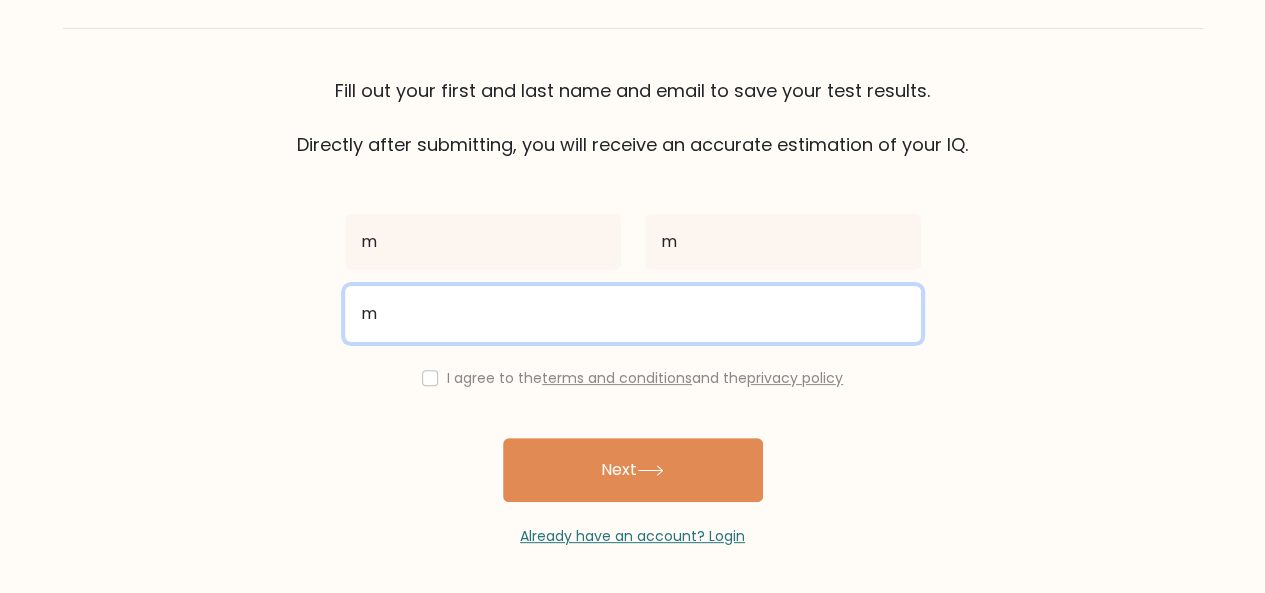 type on "m" 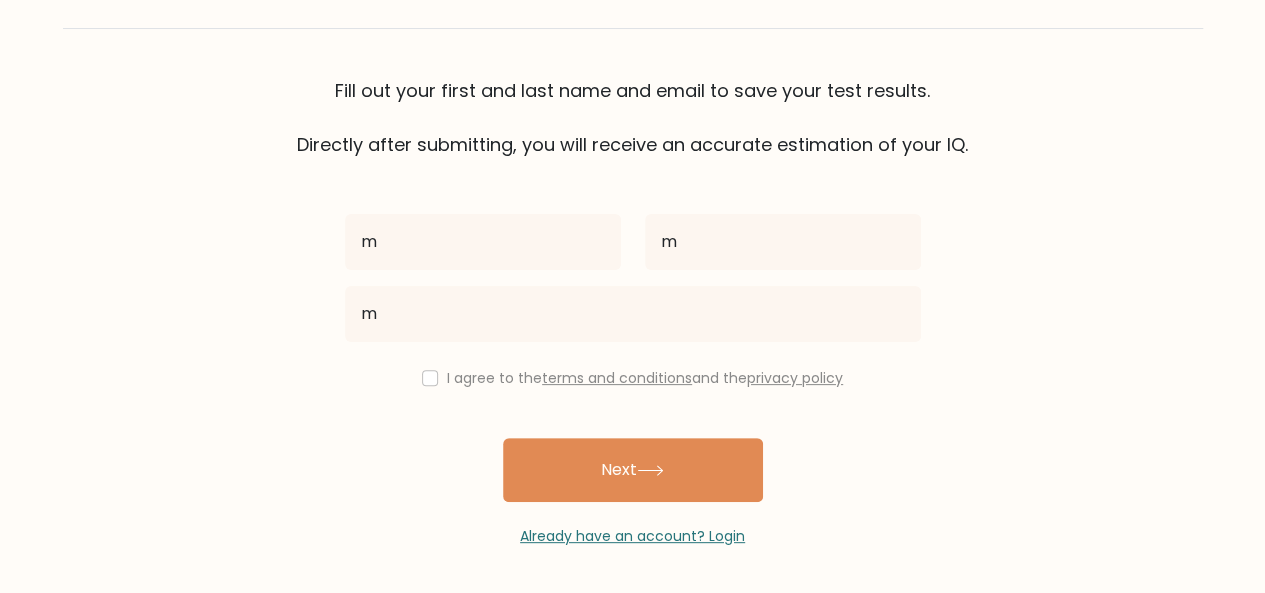 click on "m
m
m
I agree to the  terms and conditions  and the  privacy policy
Next
Already have an account? Login" at bounding box center (633, 352) 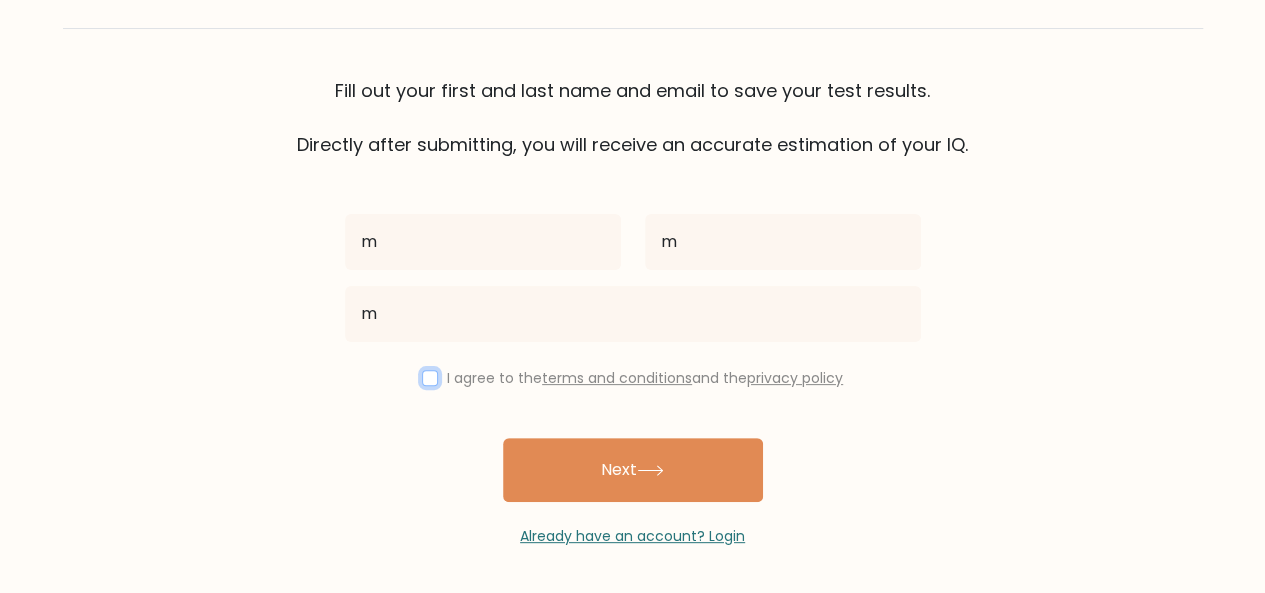 click at bounding box center [430, 378] 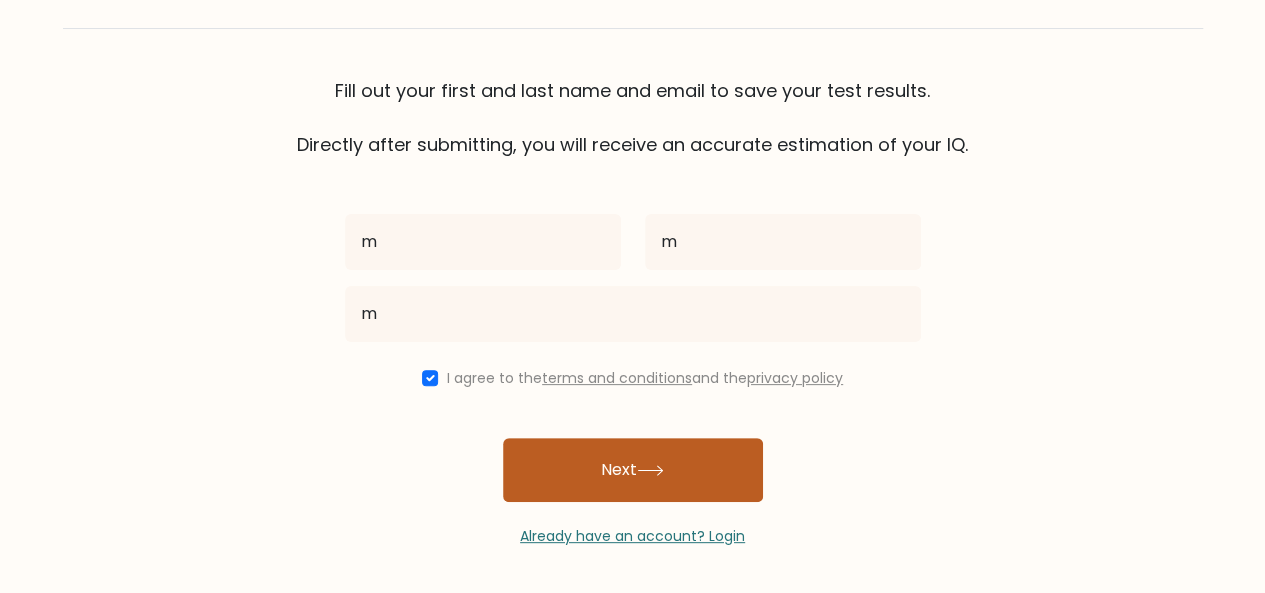 click on "Next" at bounding box center [633, 470] 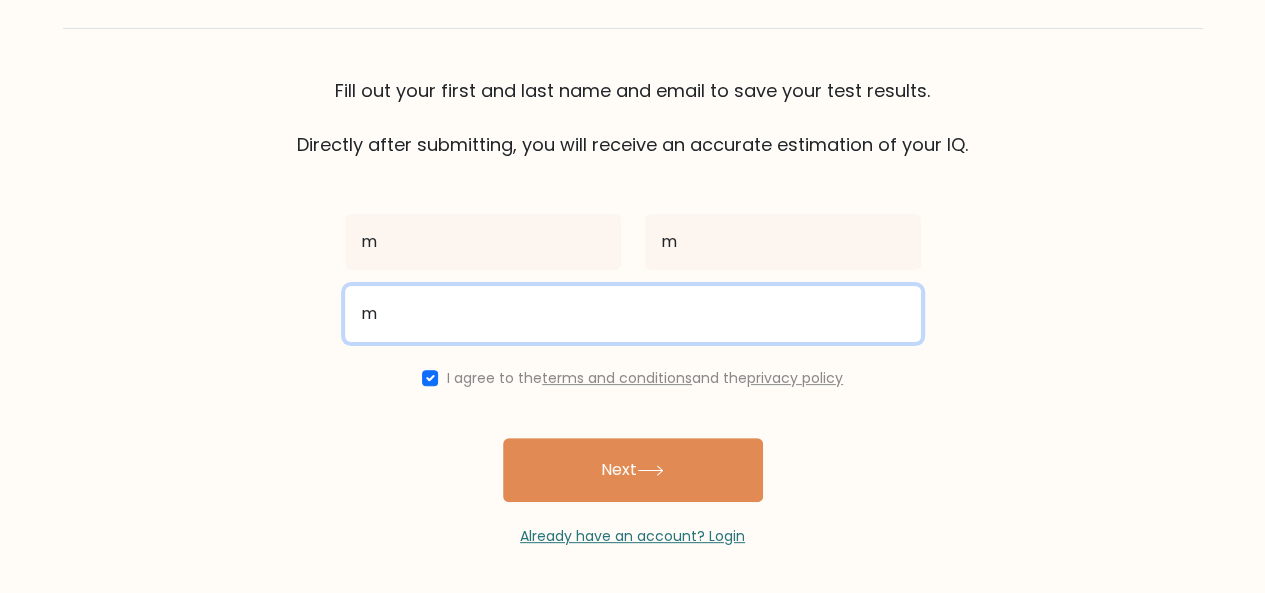 drag, startPoint x: 462, startPoint y: 316, endPoint x: 347, endPoint y: 295, distance: 116.901665 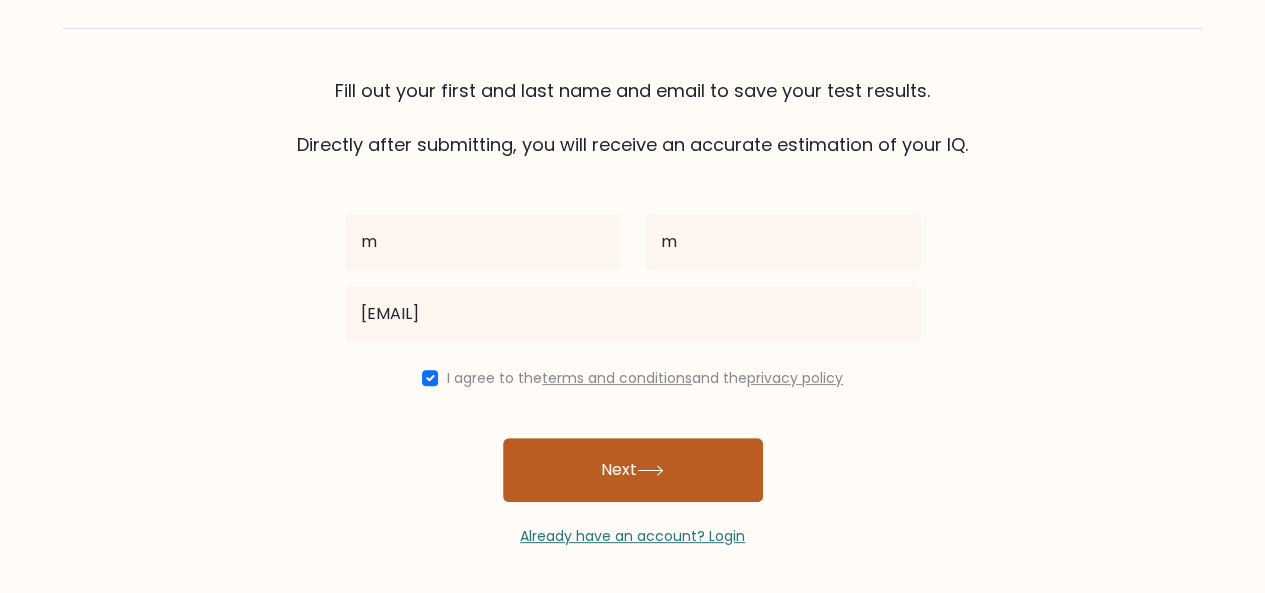 click on "Next" at bounding box center [633, 470] 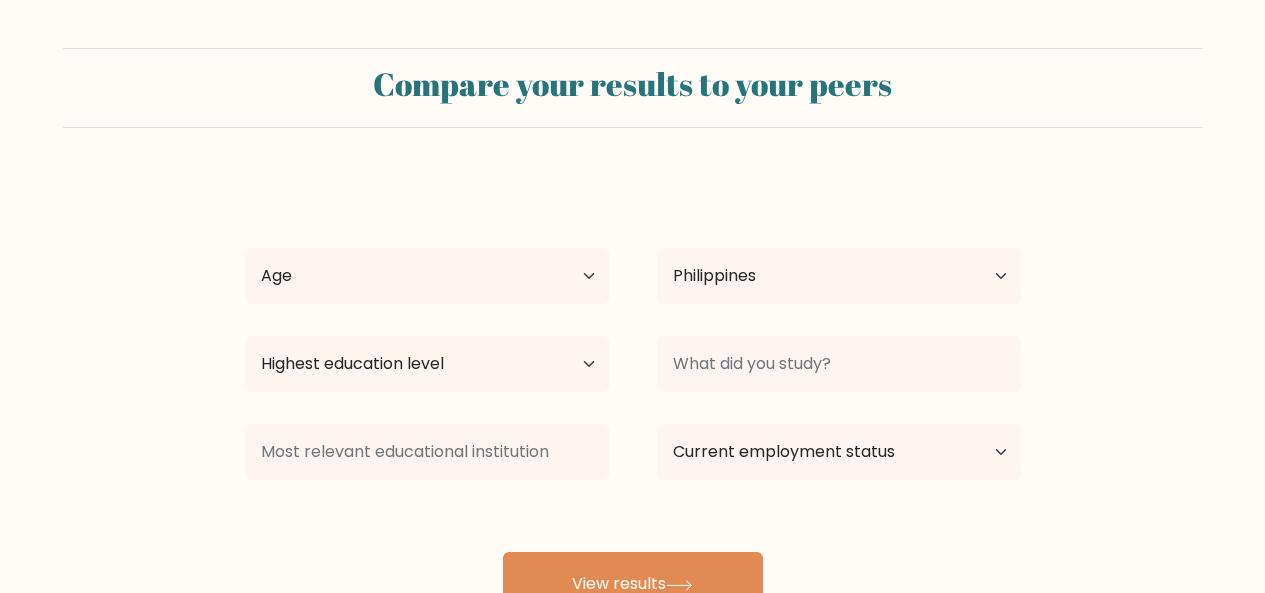 select on "PH" 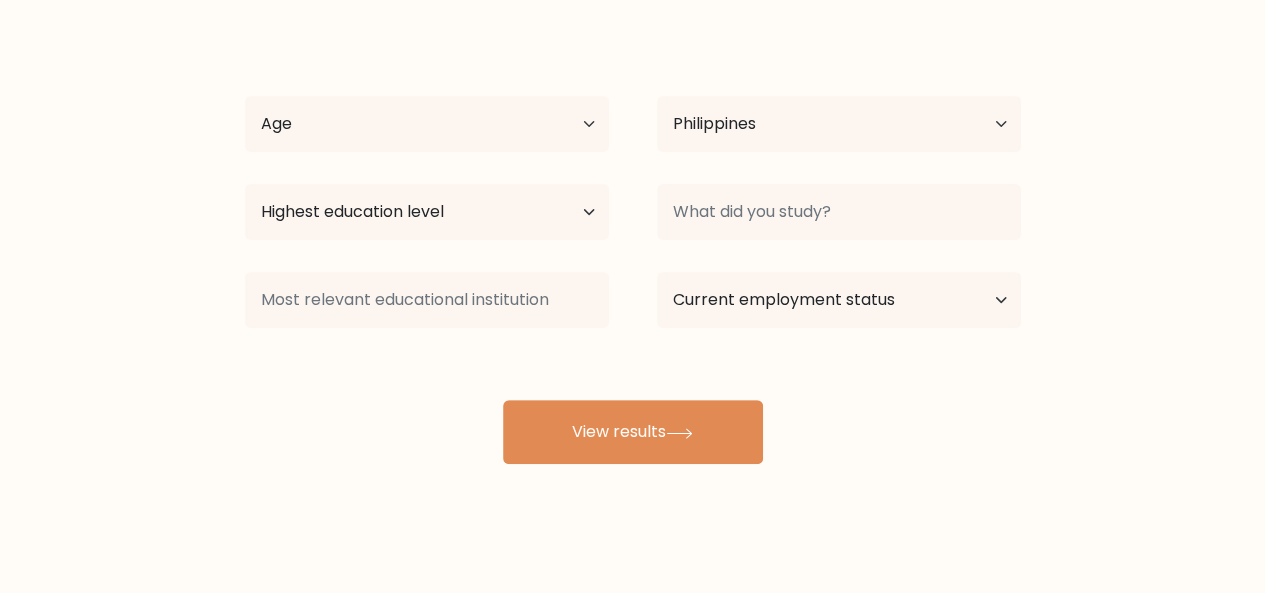 scroll, scrollTop: 26, scrollLeft: 0, axis: vertical 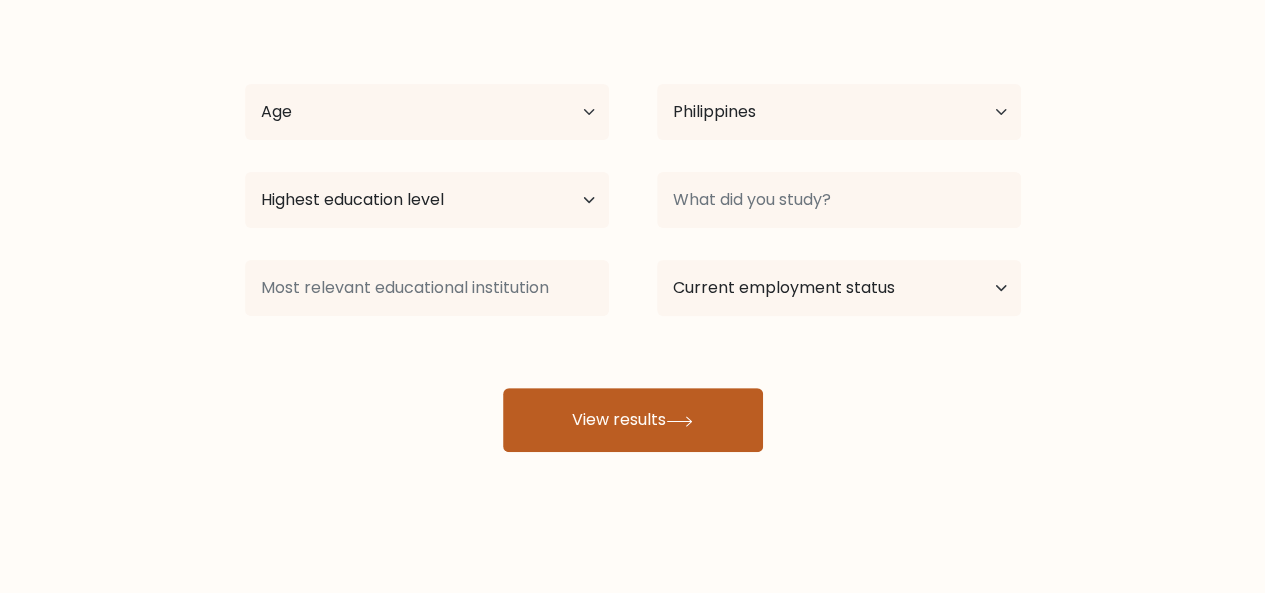 click on "View results" at bounding box center (633, 420) 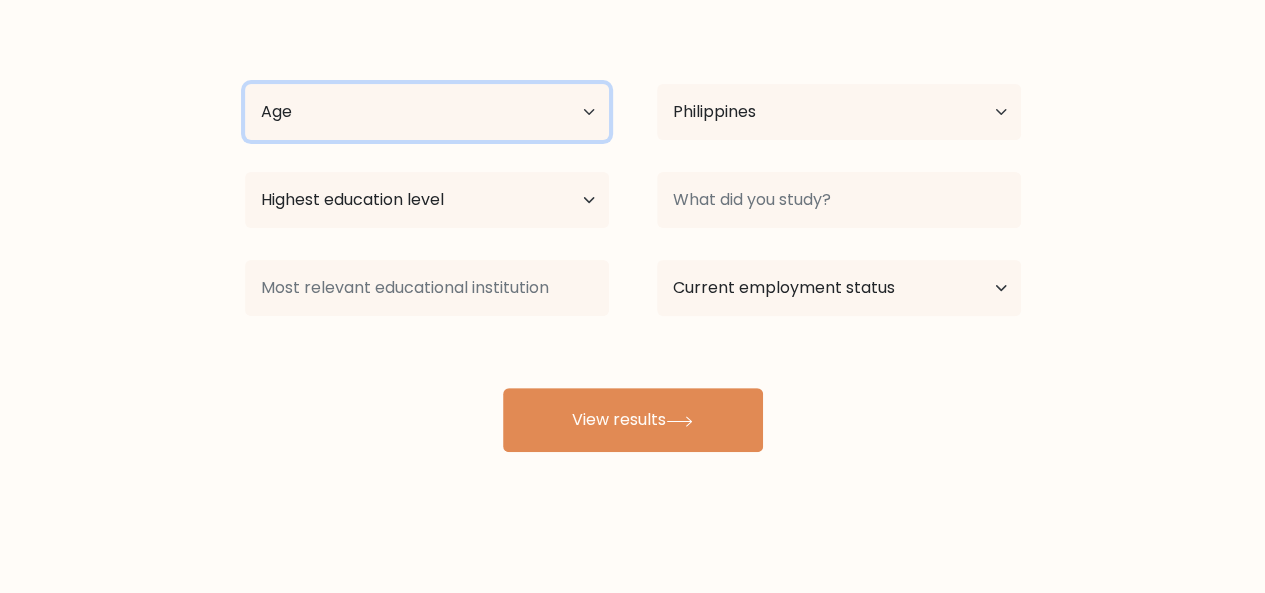 click on "Age
Under 18 years old
18-24 years old
25-34 years old
35-44 years old
45-54 years old
55-64 years old
65 years old and above" at bounding box center (427, 112) 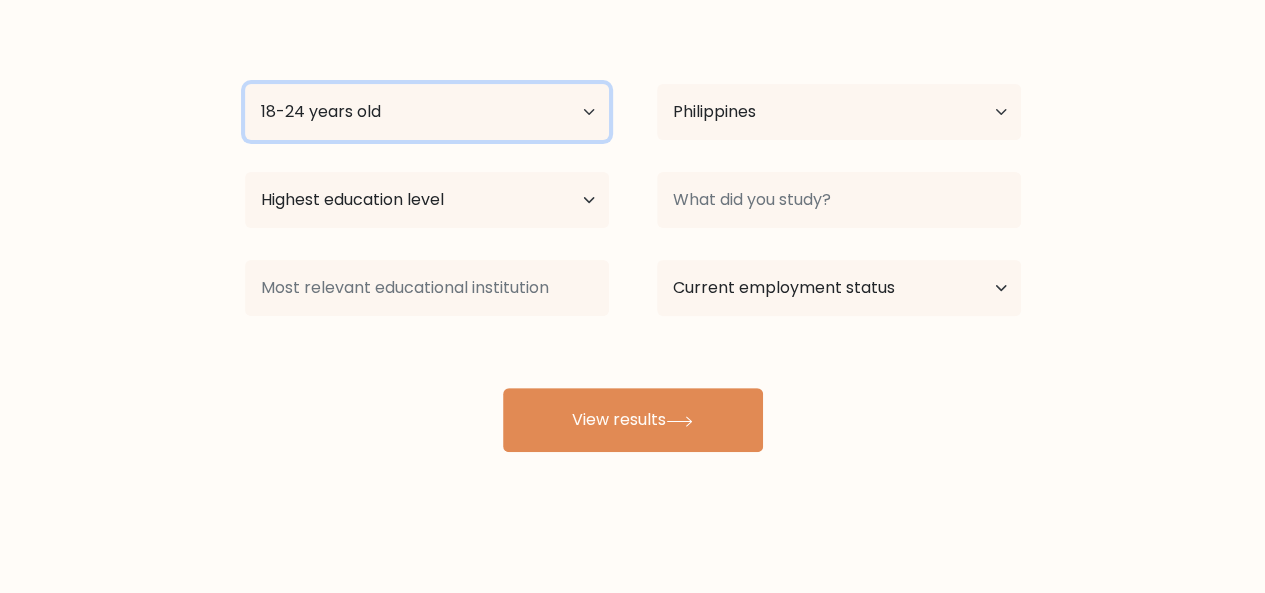 click on "Age
Under 18 years old
18-24 years old
25-34 years old
35-44 years old
45-54 years old
55-64 years old
65 years old and above" at bounding box center (427, 112) 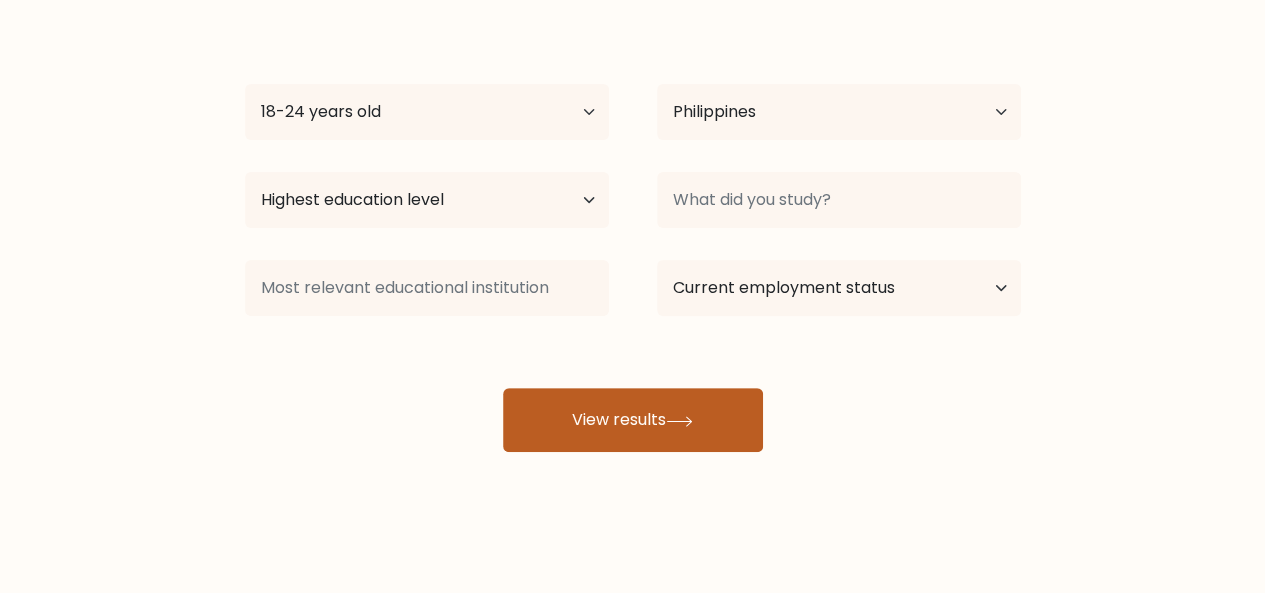 click on "View results" at bounding box center (633, 420) 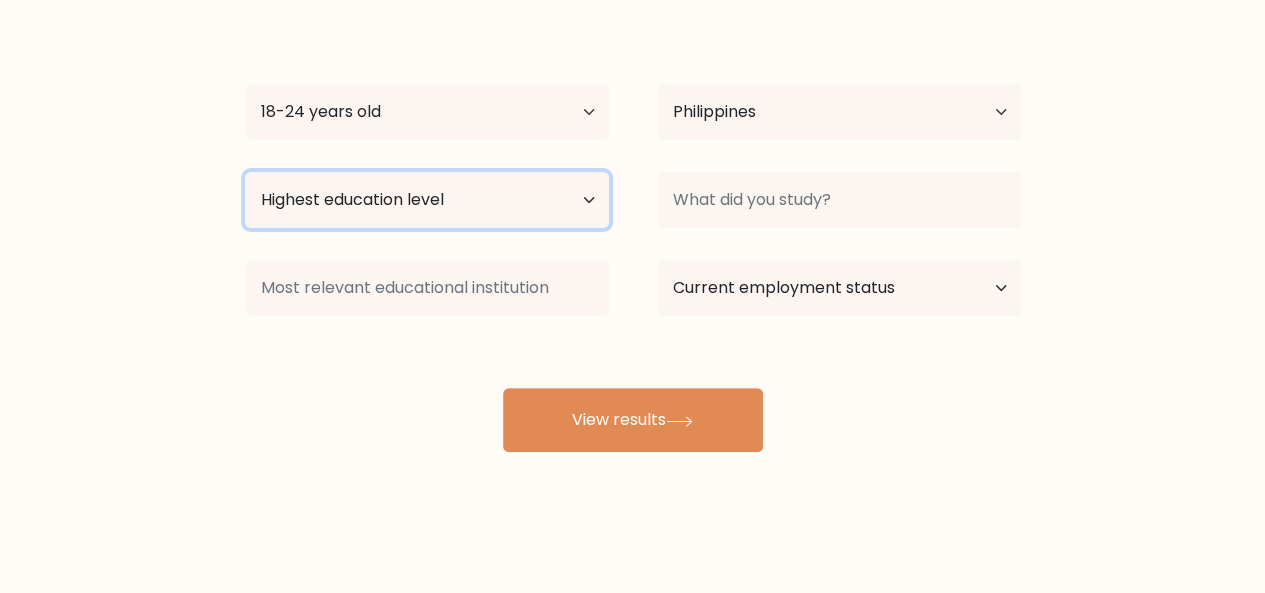 click on "Highest education level
No schooling
Primary
Lower Secondary
Upper Secondary
Occupation Specific
Bachelor's degree
Master's degree
Doctoral degree" at bounding box center [427, 200] 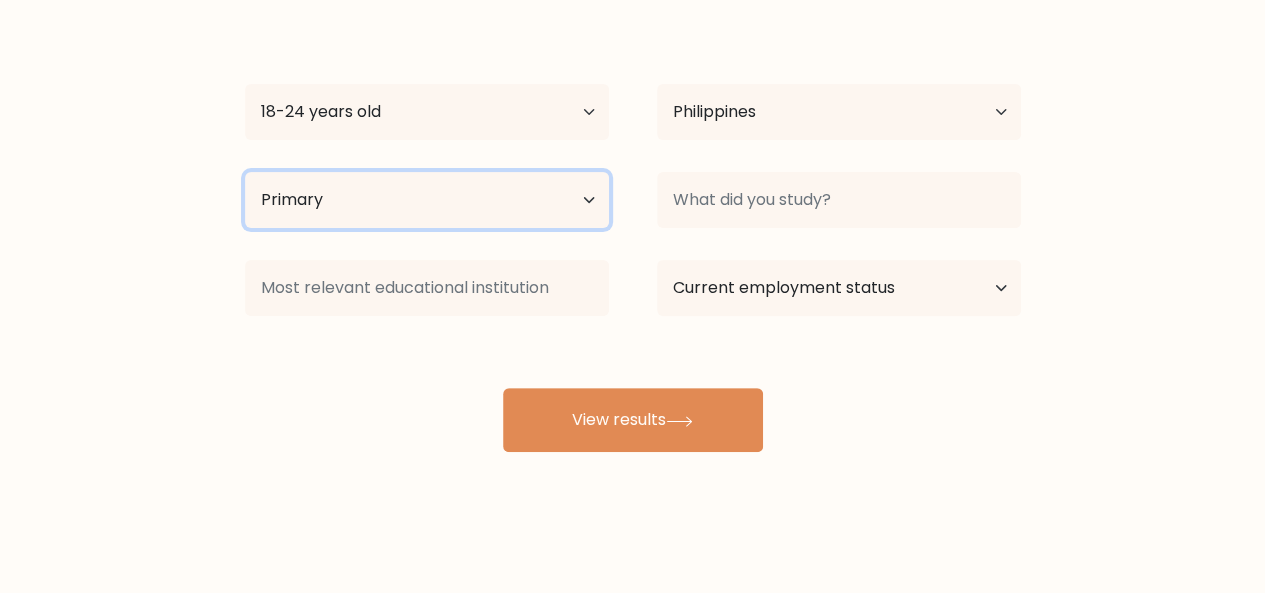 click on "Highest education level
No schooling
Primary
Lower Secondary
Upper Secondary
Occupation Specific
Bachelor's degree
Master's degree
Doctoral degree" at bounding box center (427, 200) 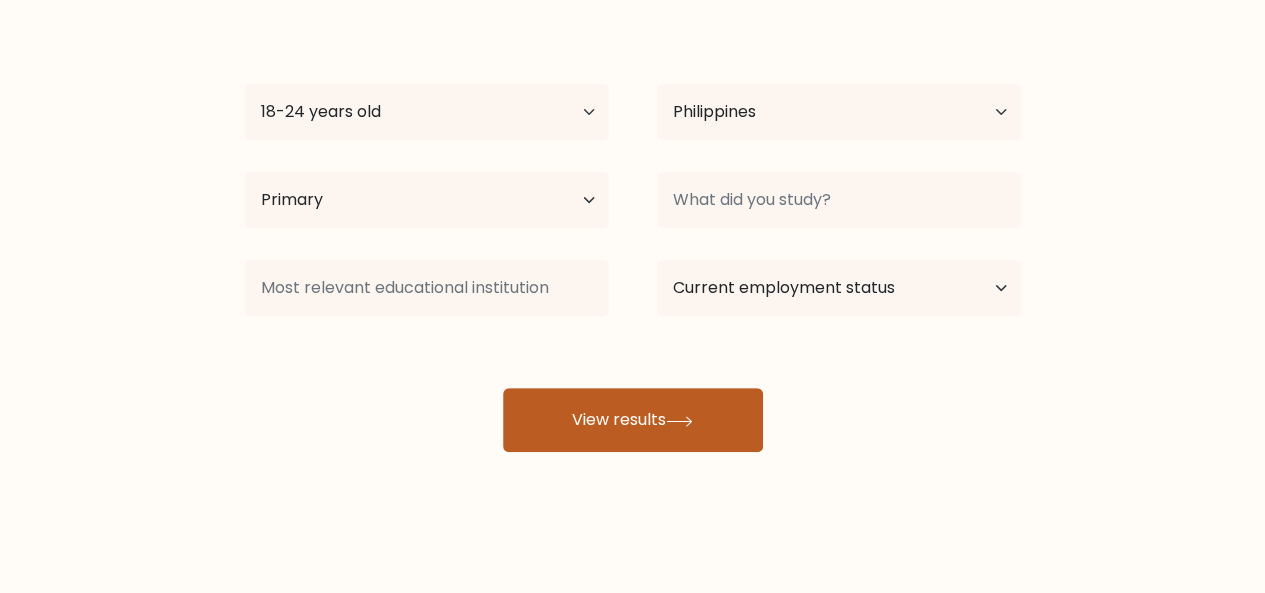 click on "View results" at bounding box center [633, 420] 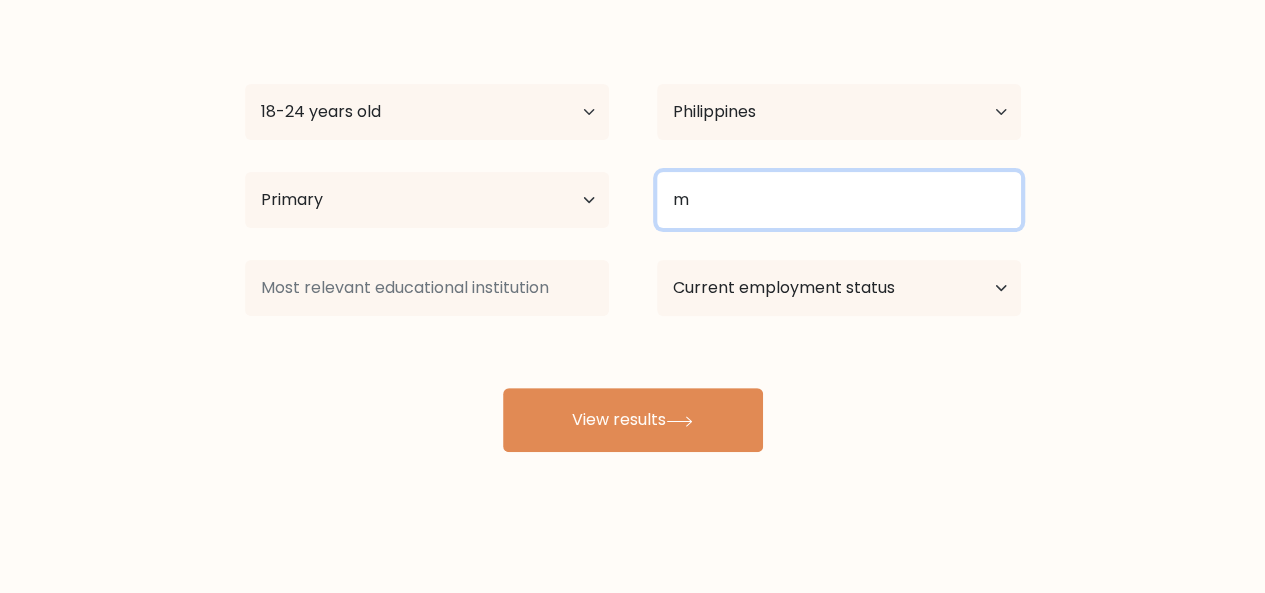 type on "m" 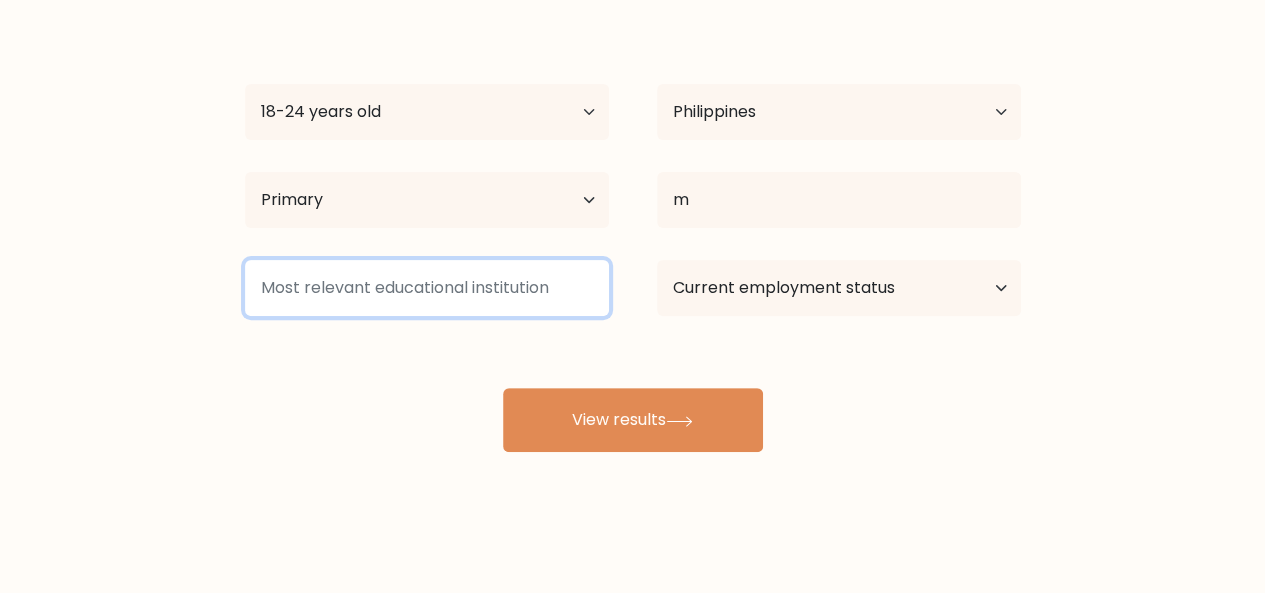 click at bounding box center (427, 288) 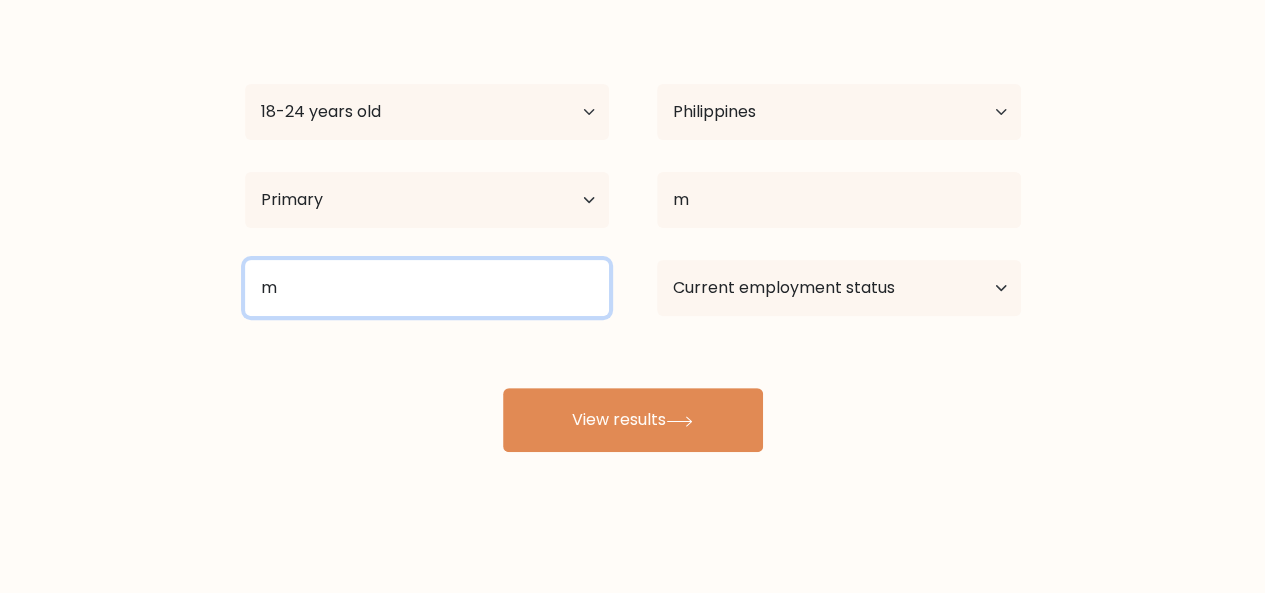 type on "m" 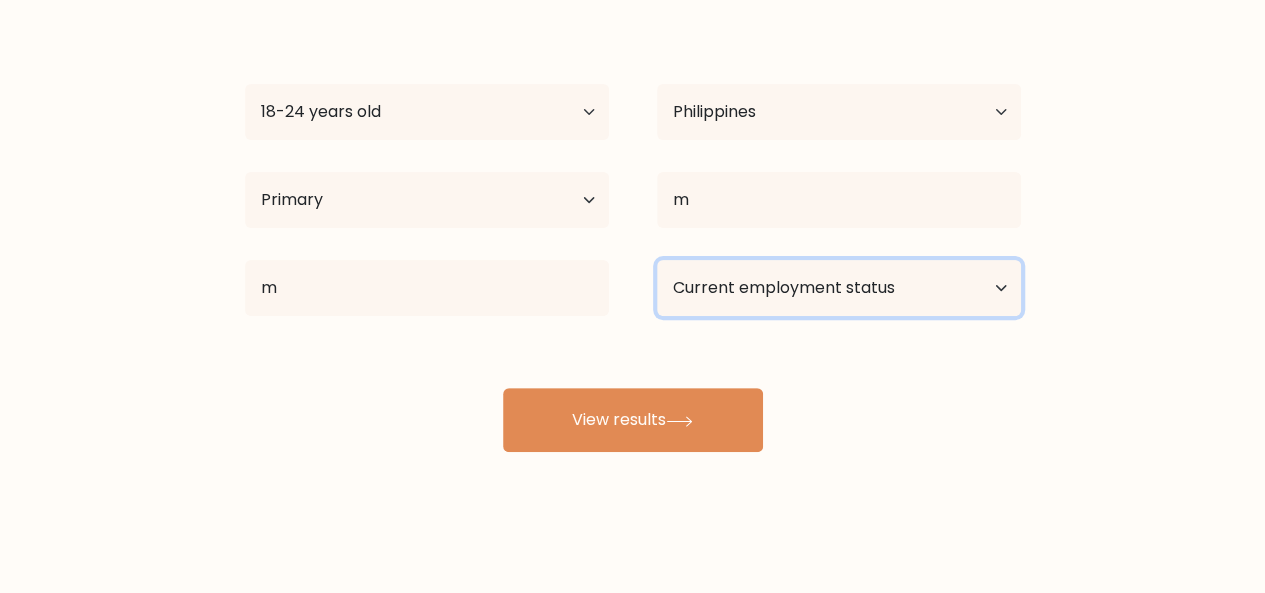 click on "Current employment status
Employed
Student
Retired
Other / prefer not to answer" at bounding box center [839, 288] 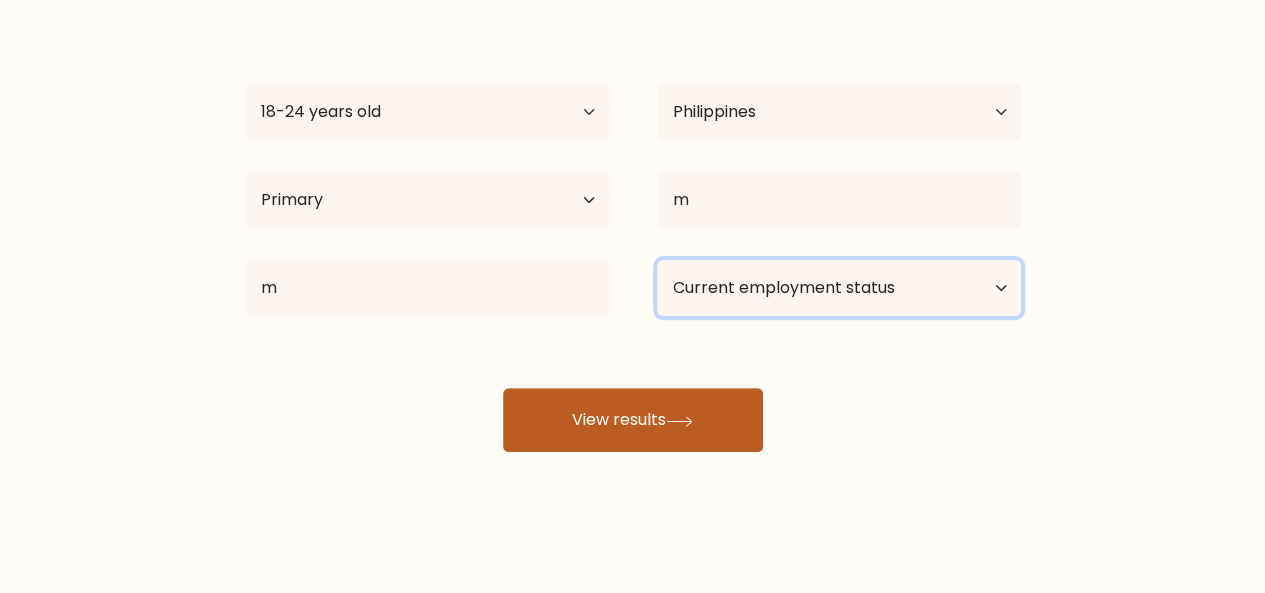 select on "other" 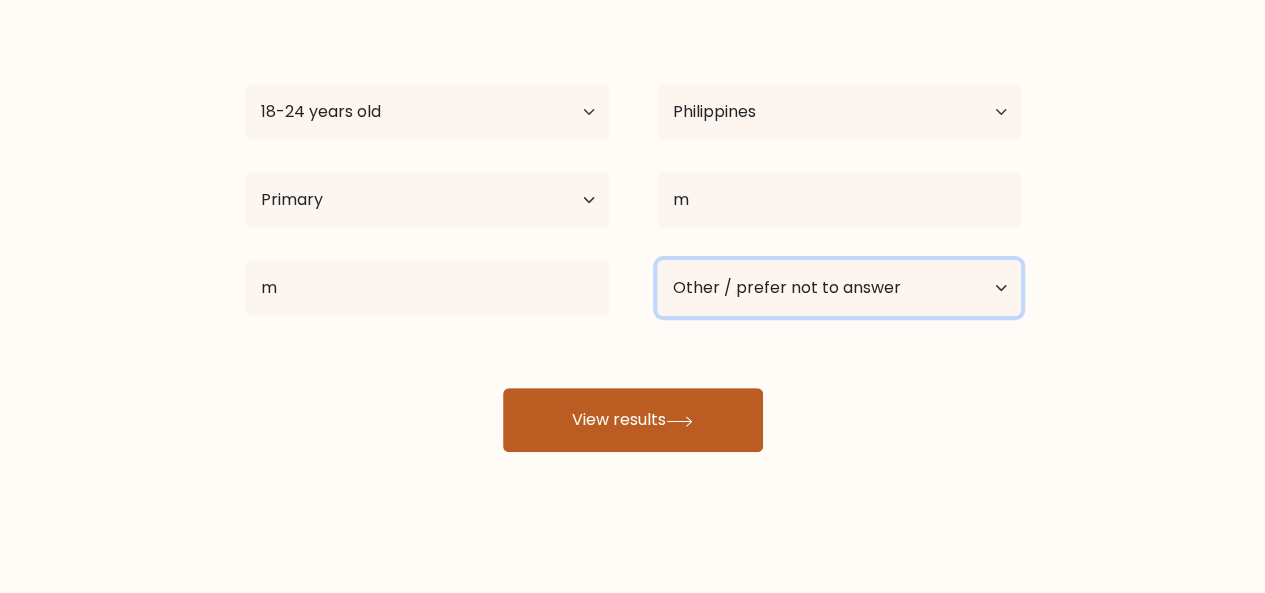 click on "Current employment status
Employed
Student
Retired
Other / prefer not to answer" at bounding box center [839, 288] 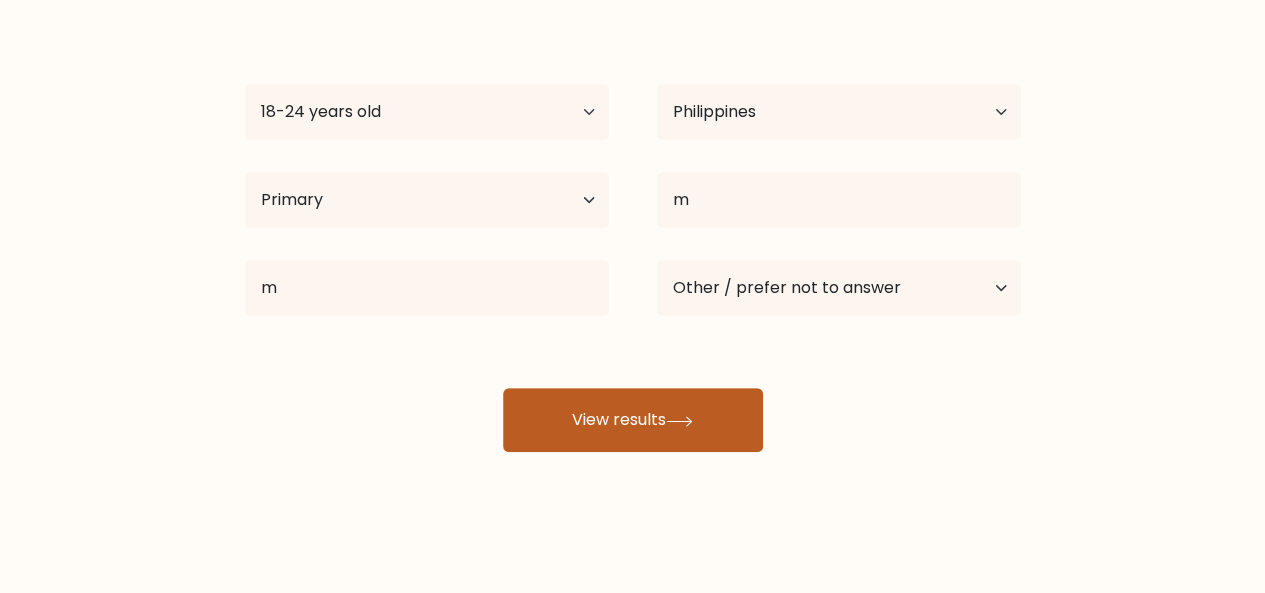click 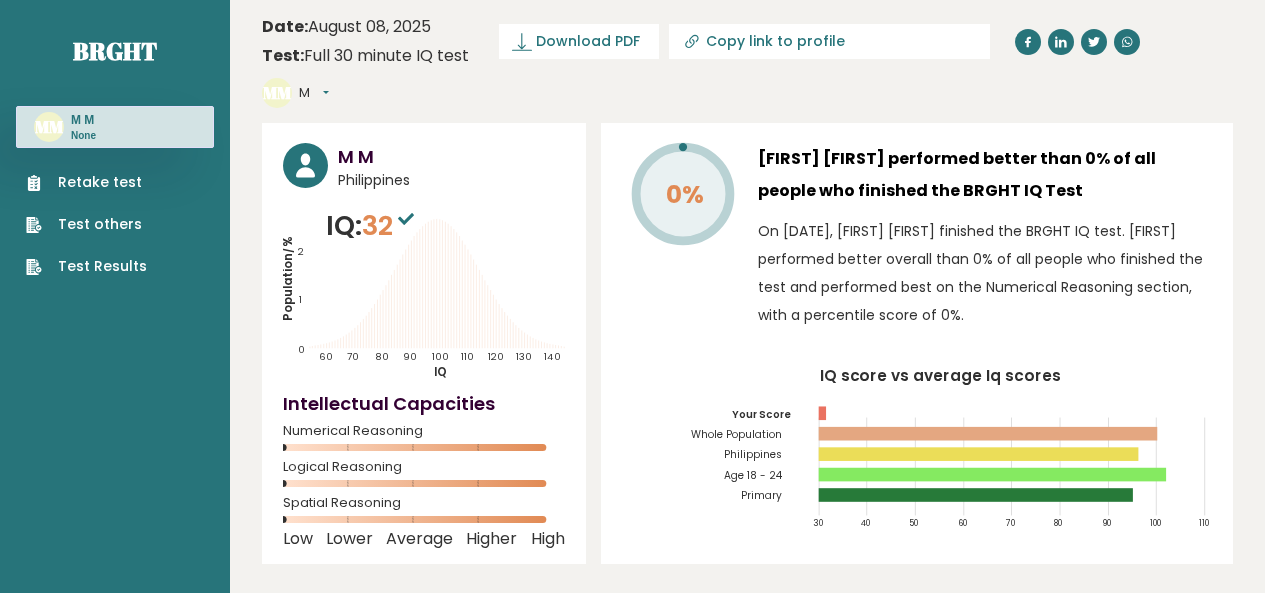 scroll, scrollTop: 0, scrollLeft: 0, axis: both 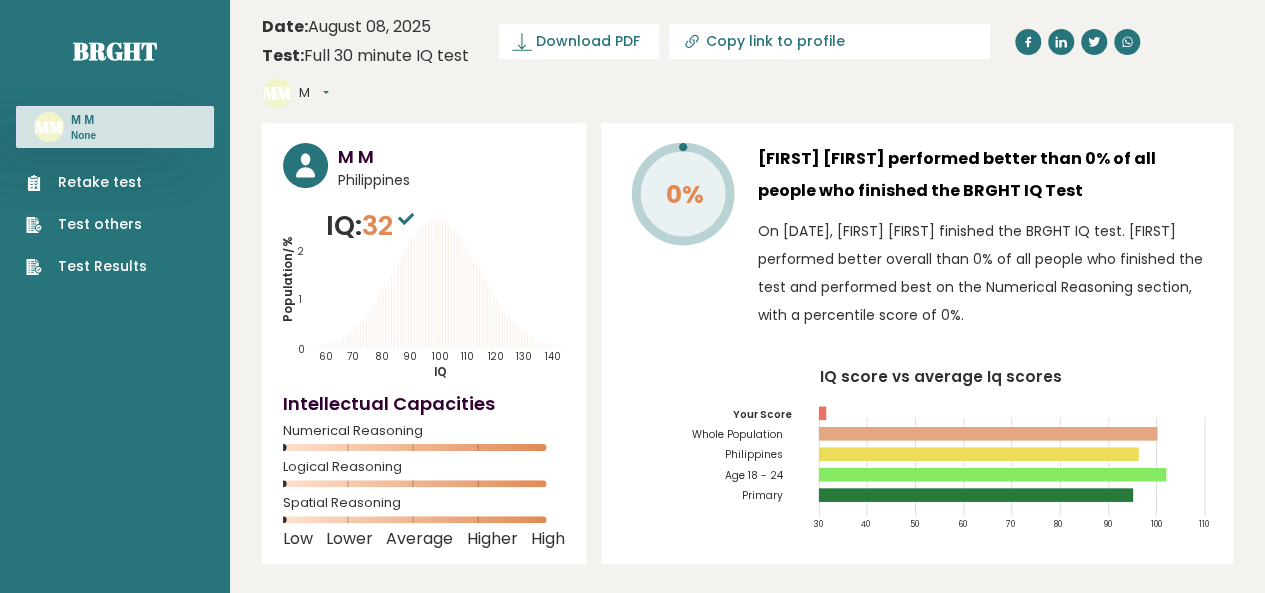 click on "Retake test" at bounding box center [86, 182] 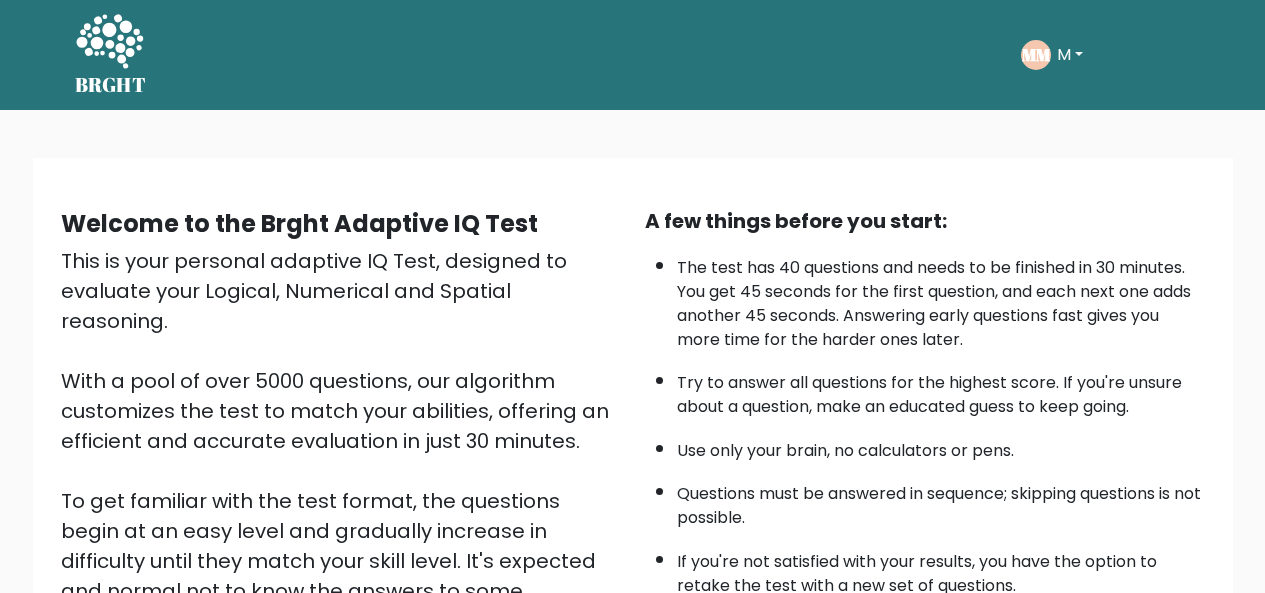 scroll, scrollTop: 0, scrollLeft: 0, axis: both 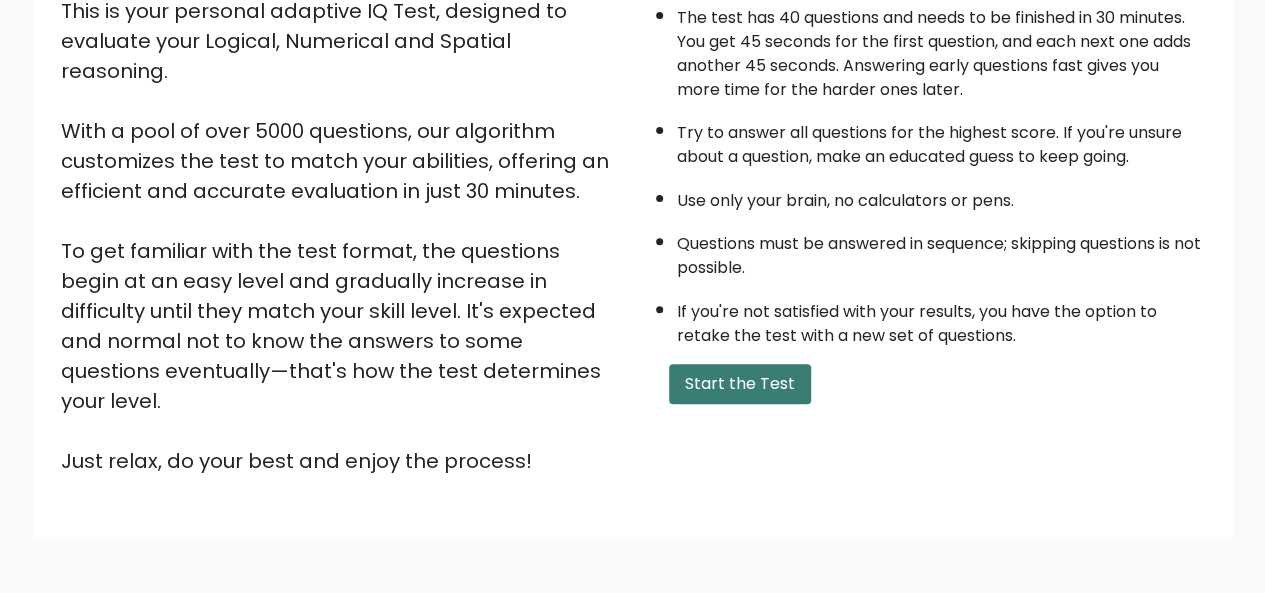 click on "Start the Test" at bounding box center (740, 384) 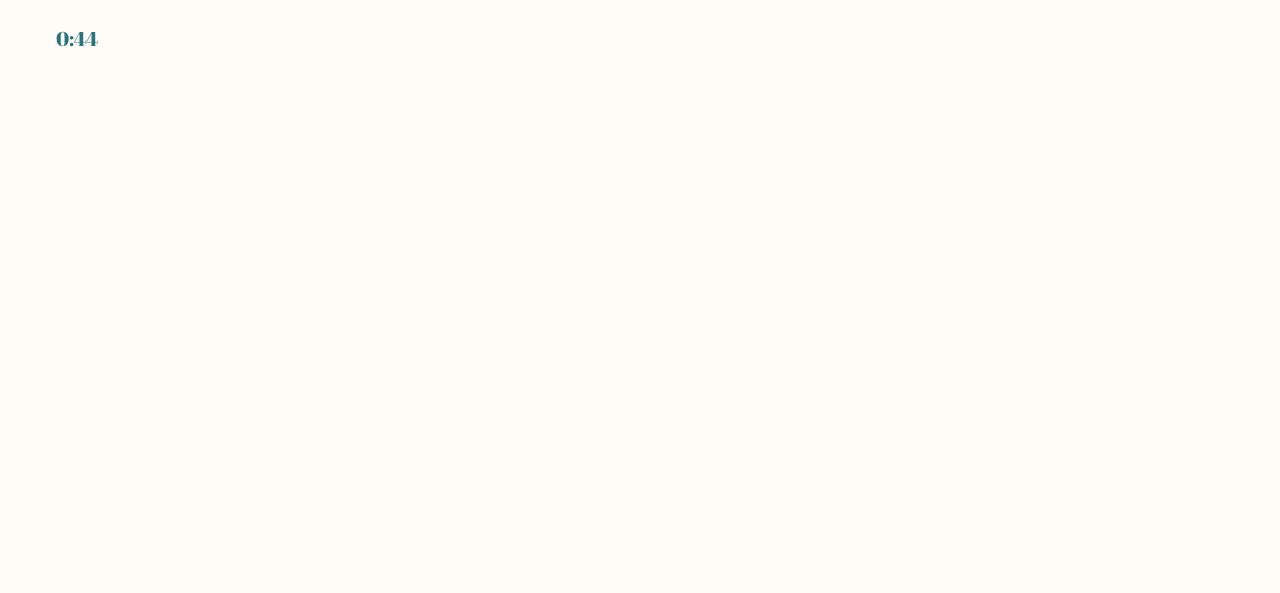 scroll, scrollTop: 0, scrollLeft: 0, axis: both 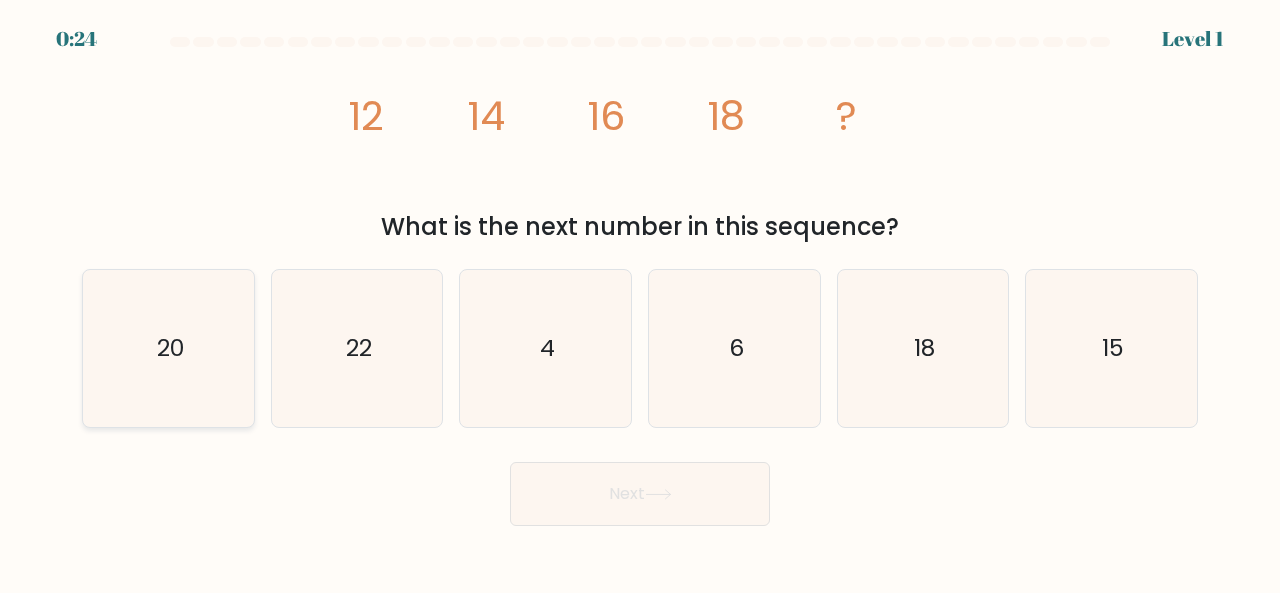 click on "20" 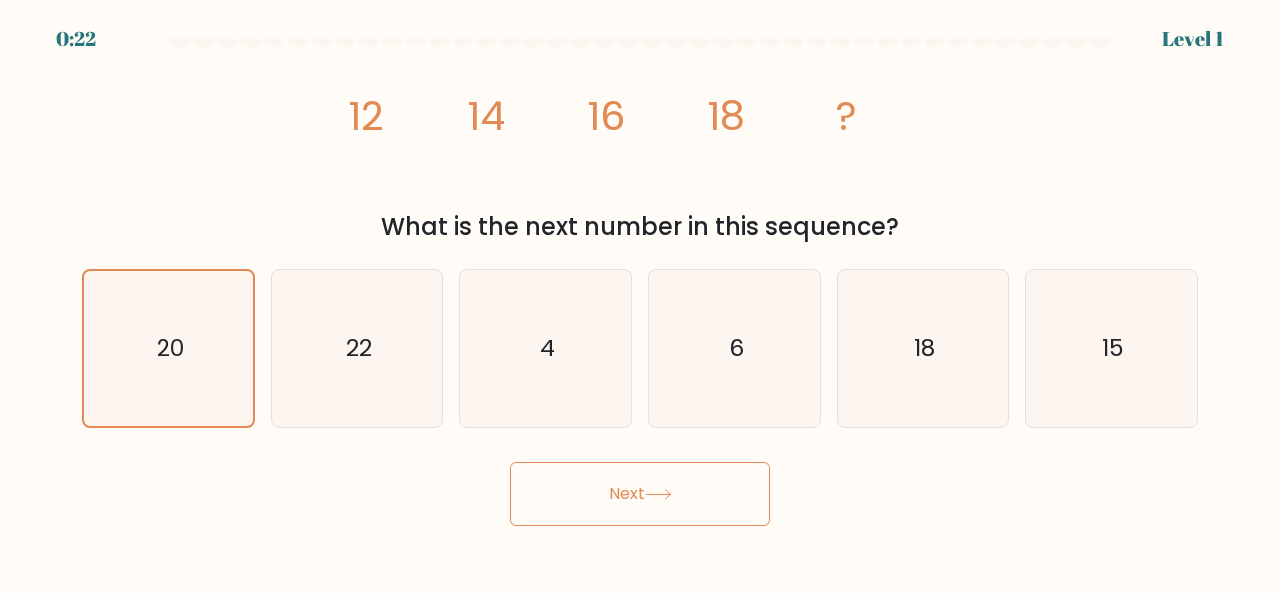 click on "Next" at bounding box center (640, 494) 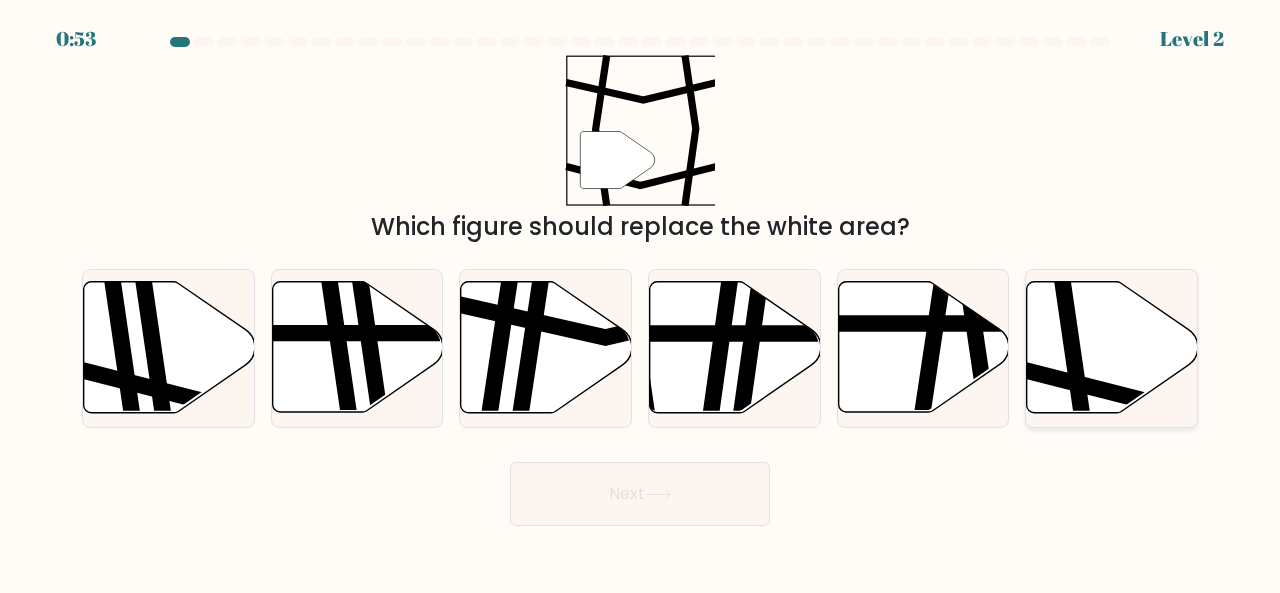 click 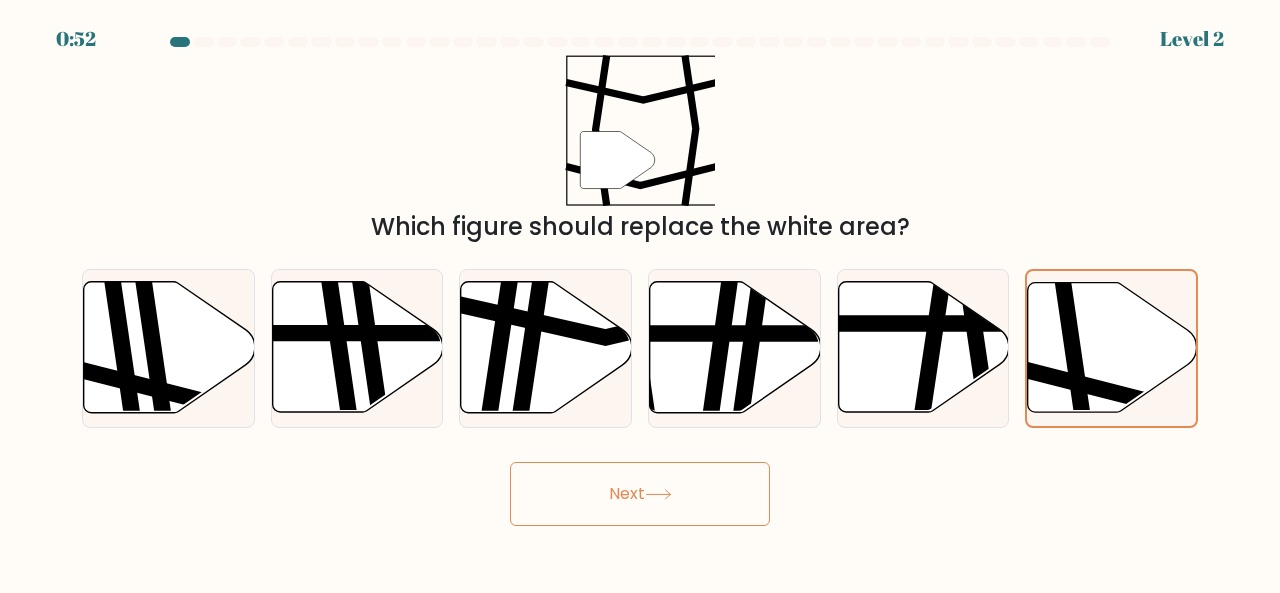 click on "Next" at bounding box center (640, 494) 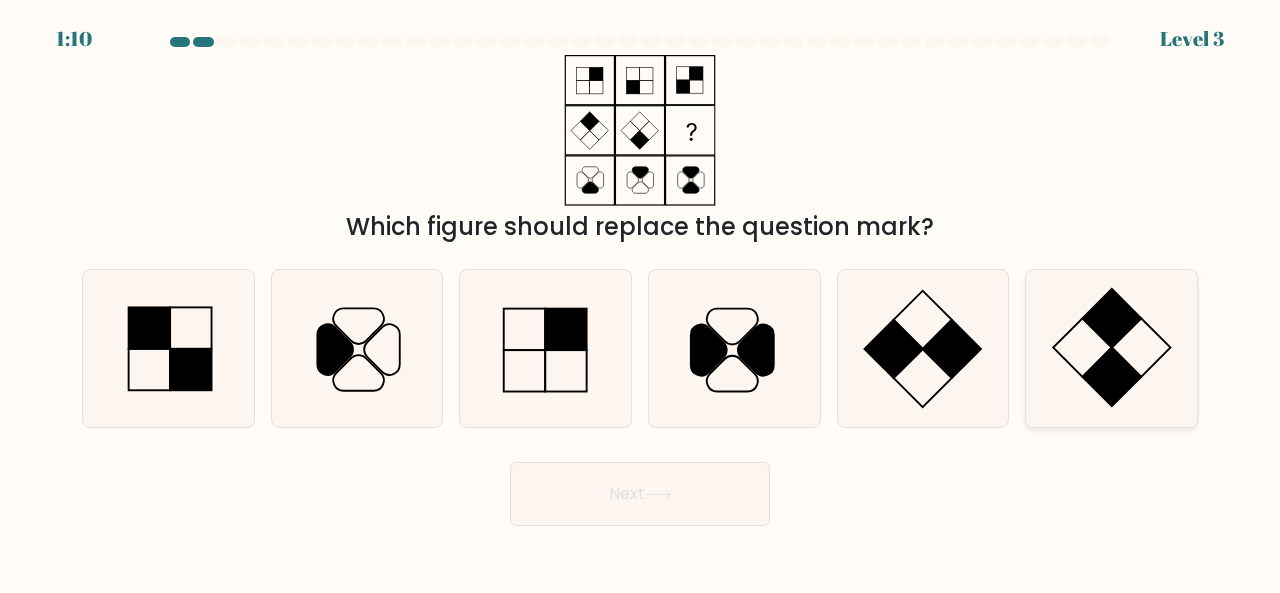 click 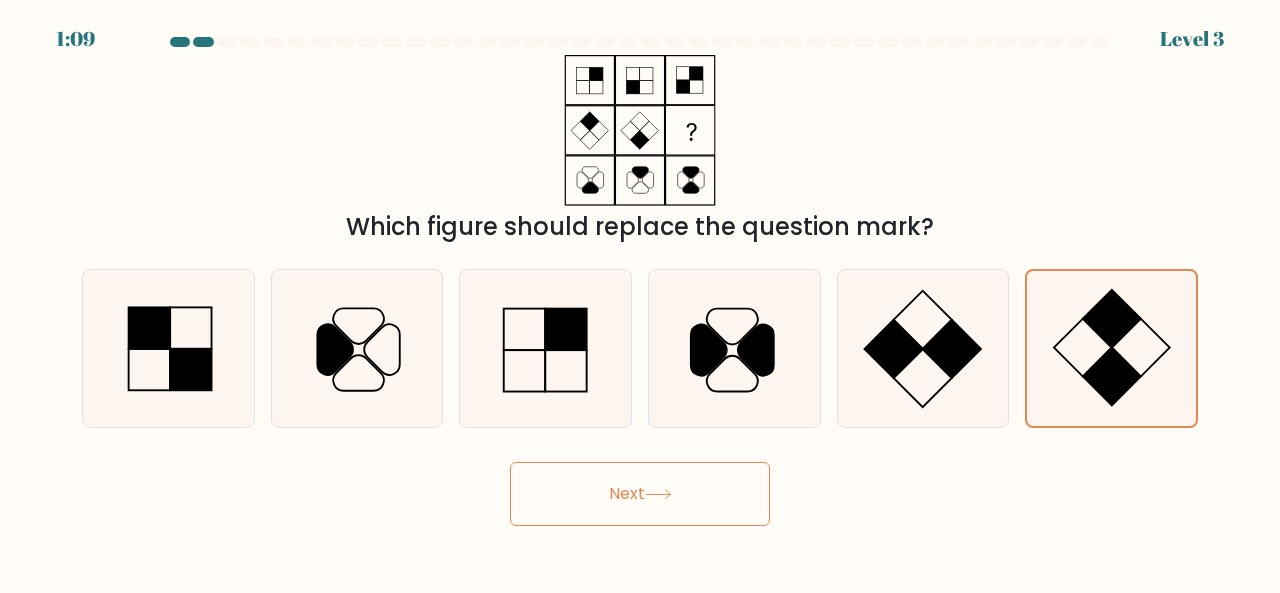 click on "Next" at bounding box center [640, 494] 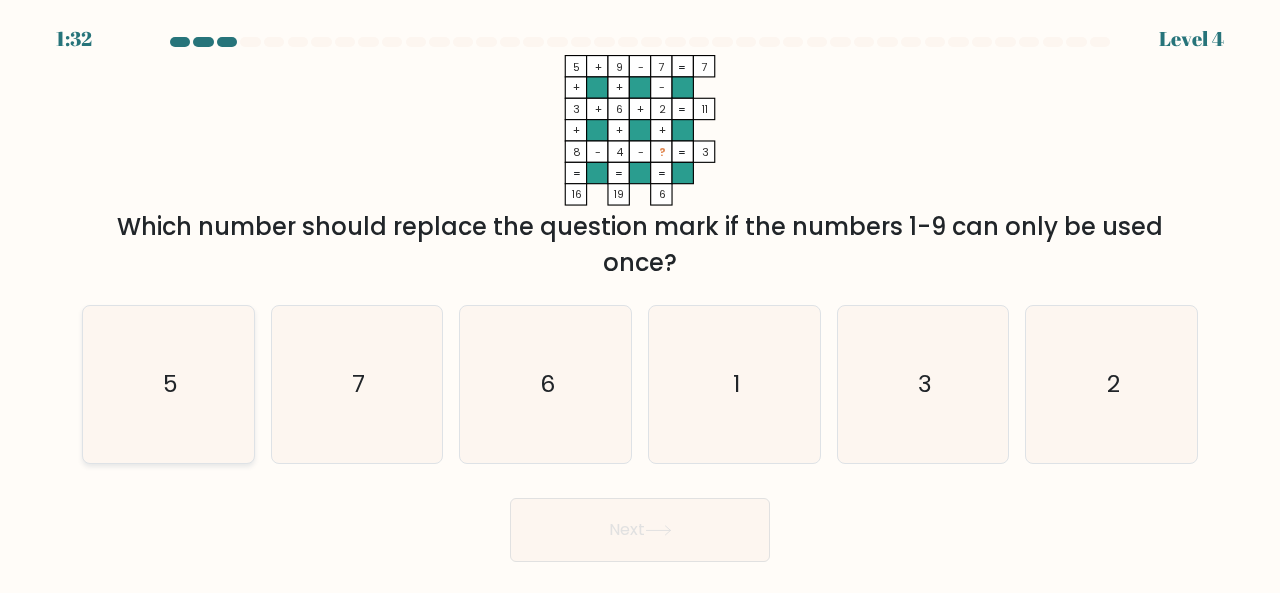 click on "5" 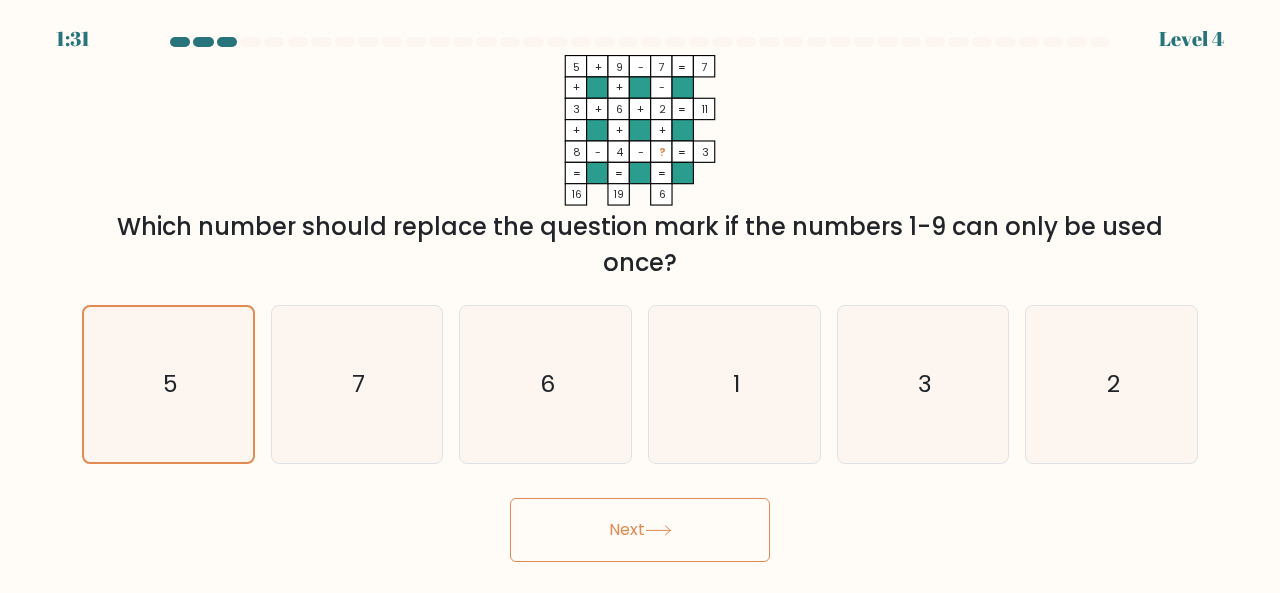 click on "Next" at bounding box center (640, 530) 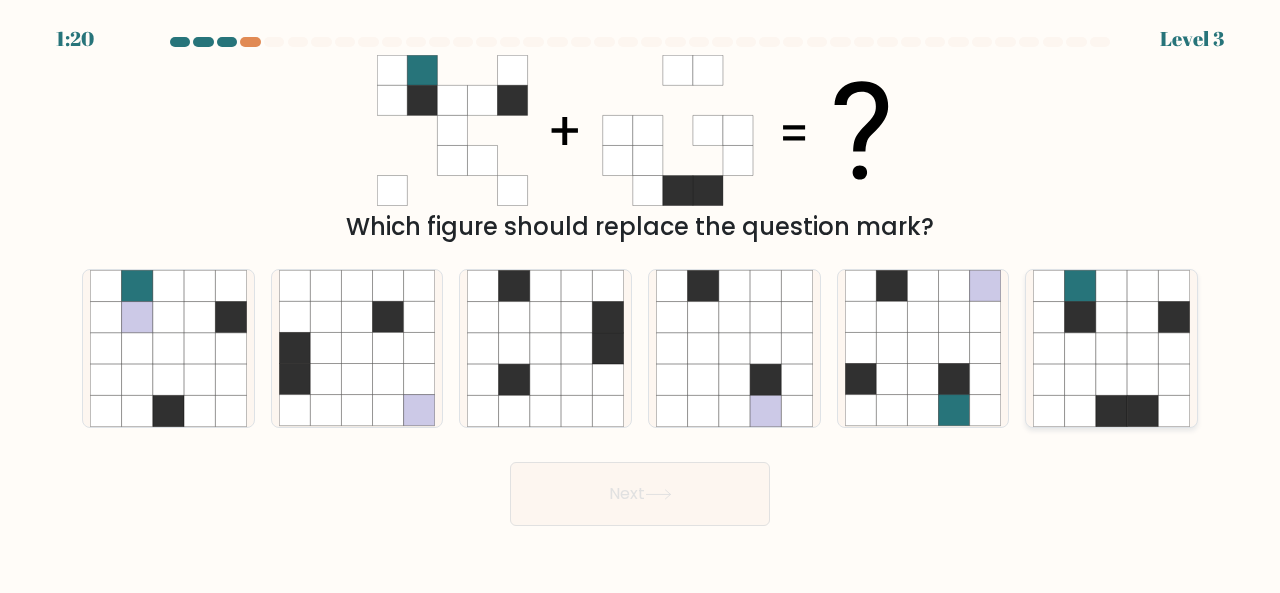 click 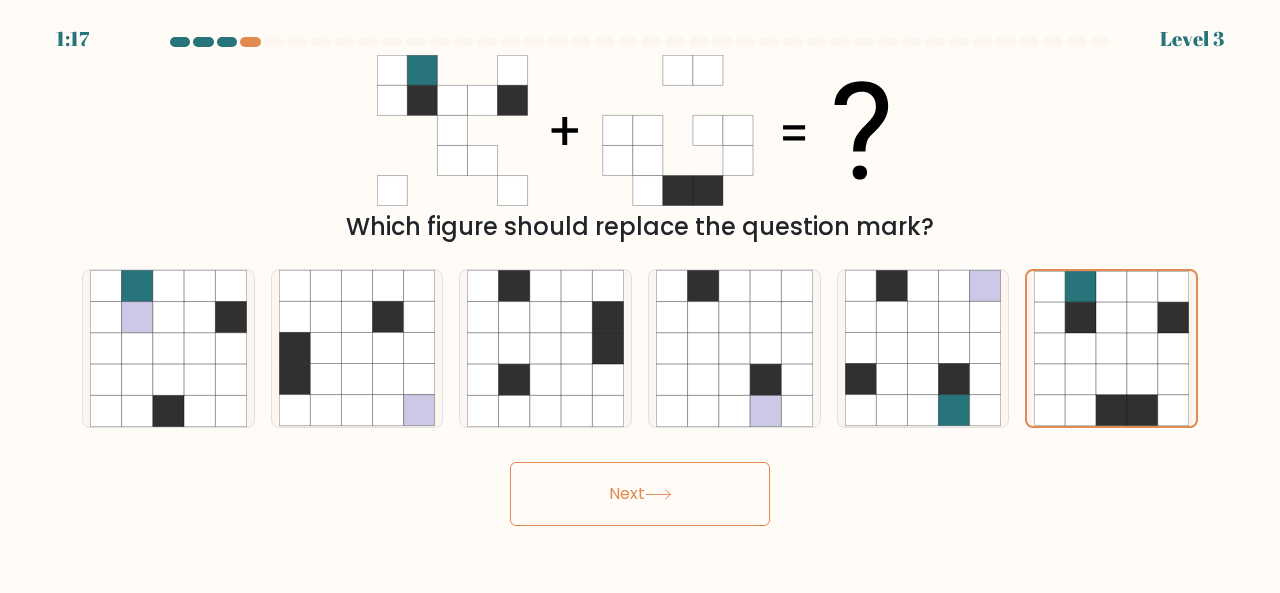 click on "Next" at bounding box center (640, 494) 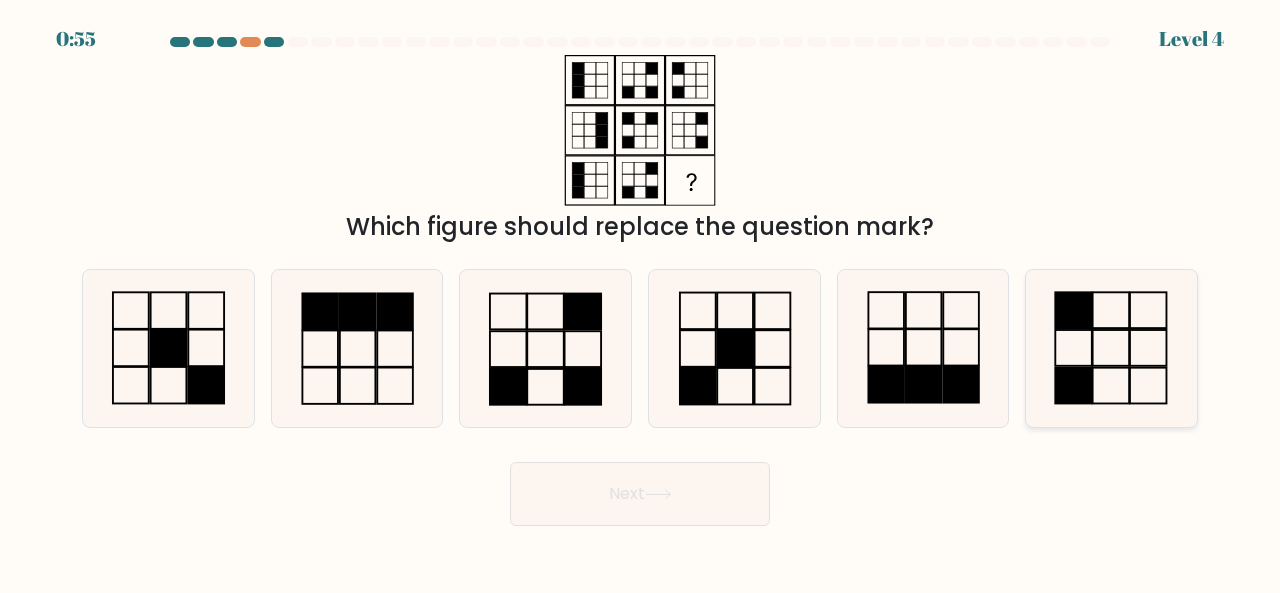 click 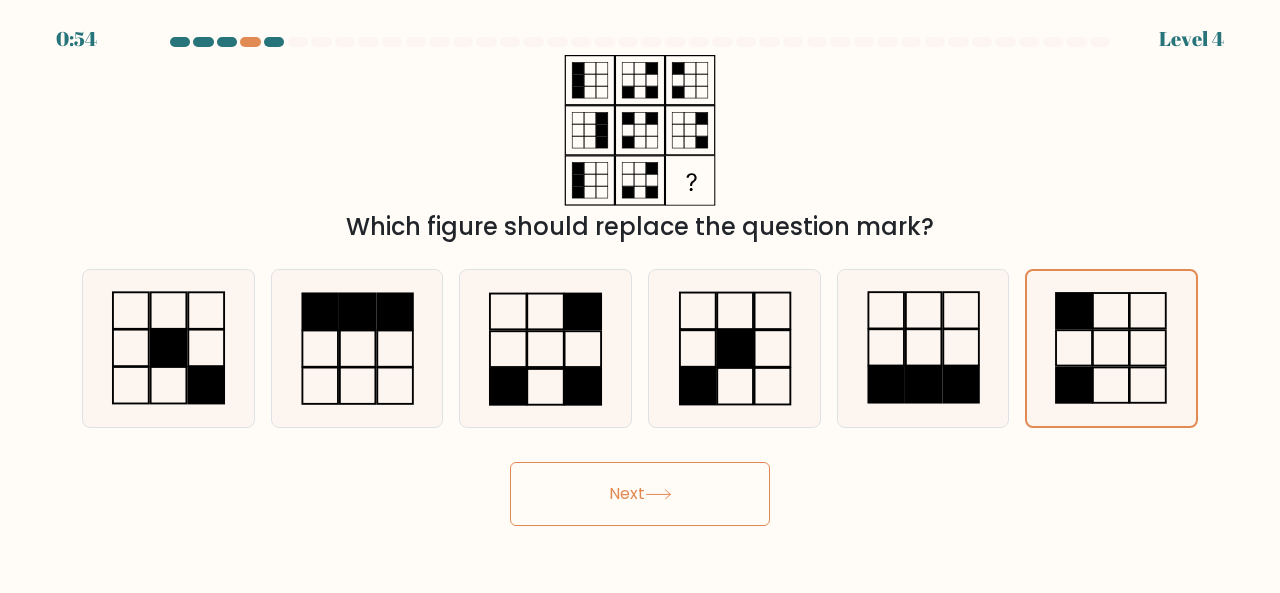 click on "Next" at bounding box center (640, 494) 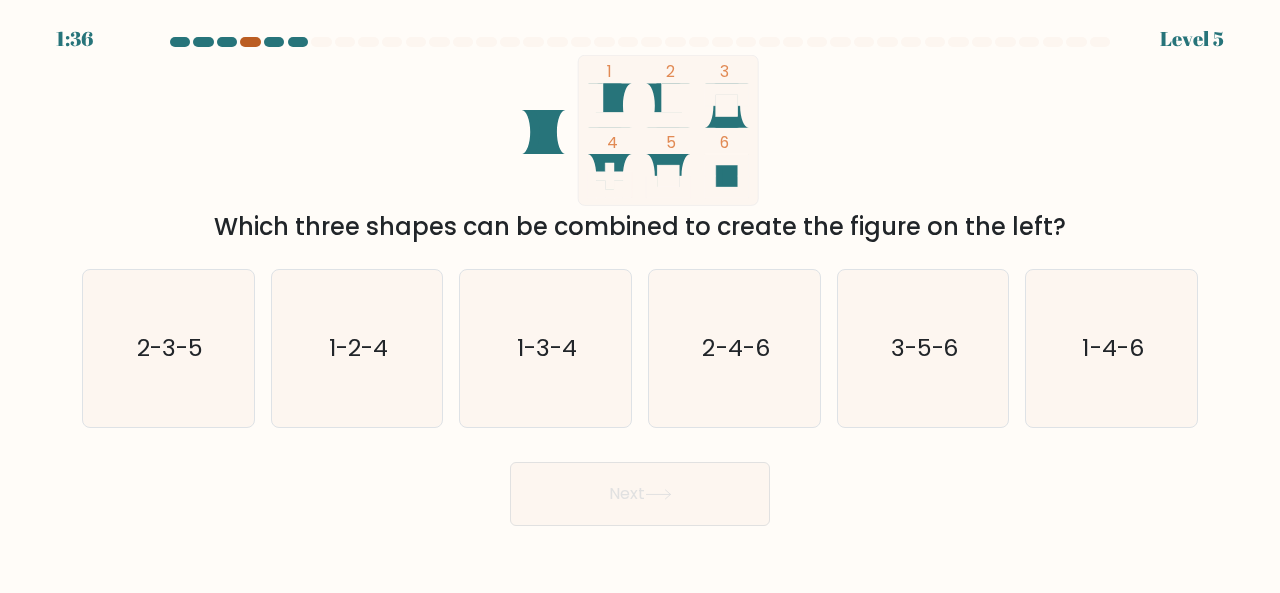 click at bounding box center [250, 42] 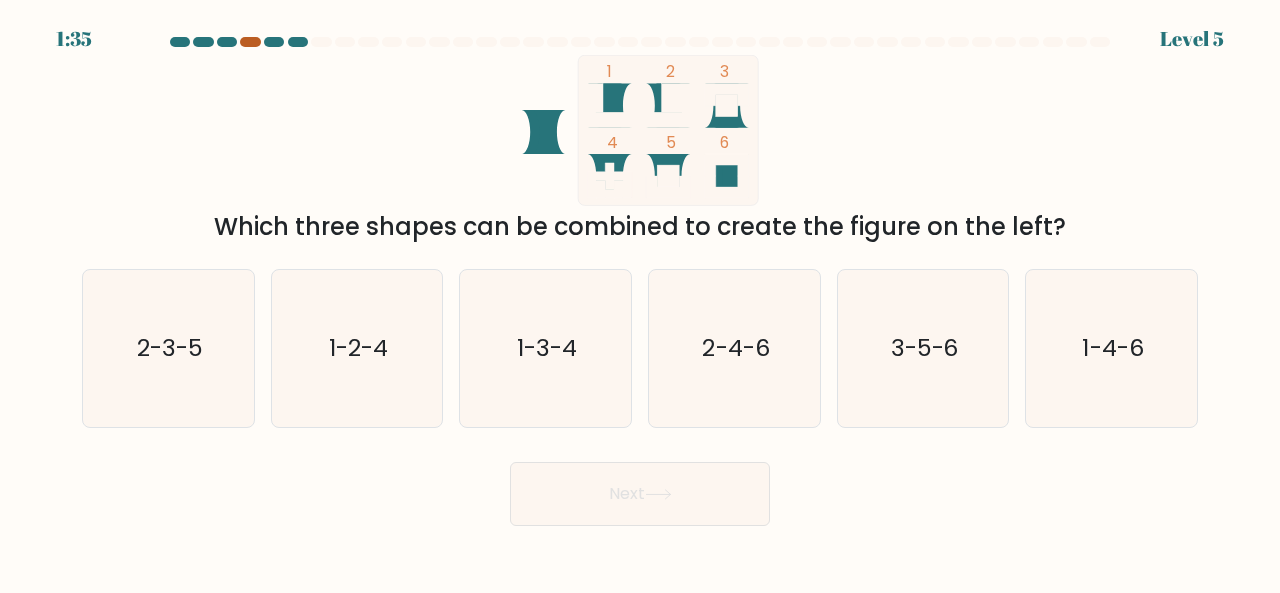 click at bounding box center (250, 42) 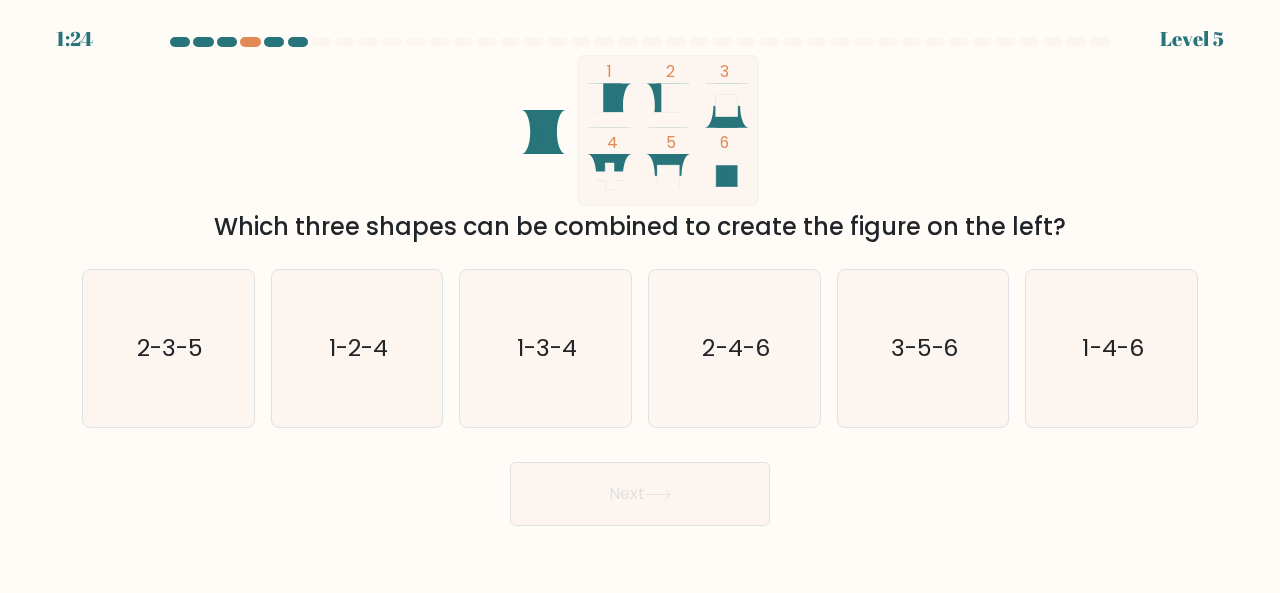 scroll, scrollTop: 0, scrollLeft: 0, axis: both 